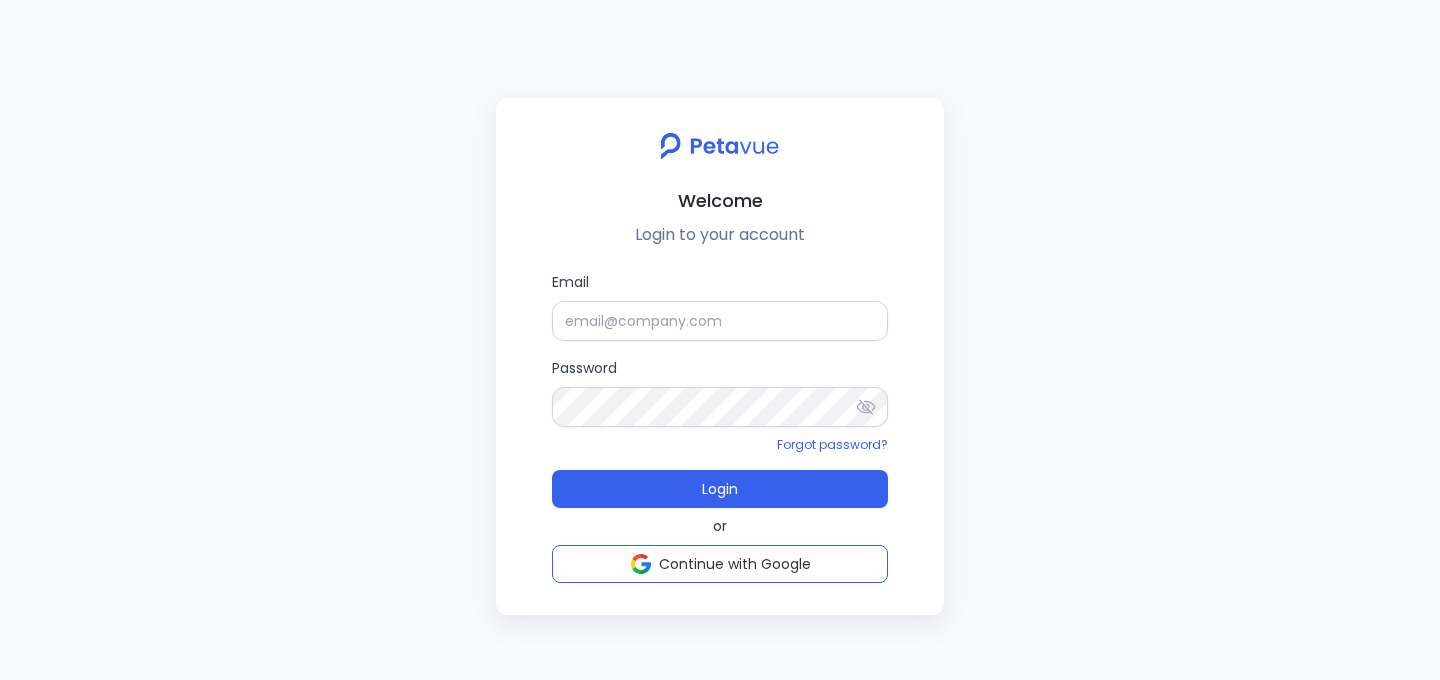 scroll, scrollTop: 0, scrollLeft: 0, axis: both 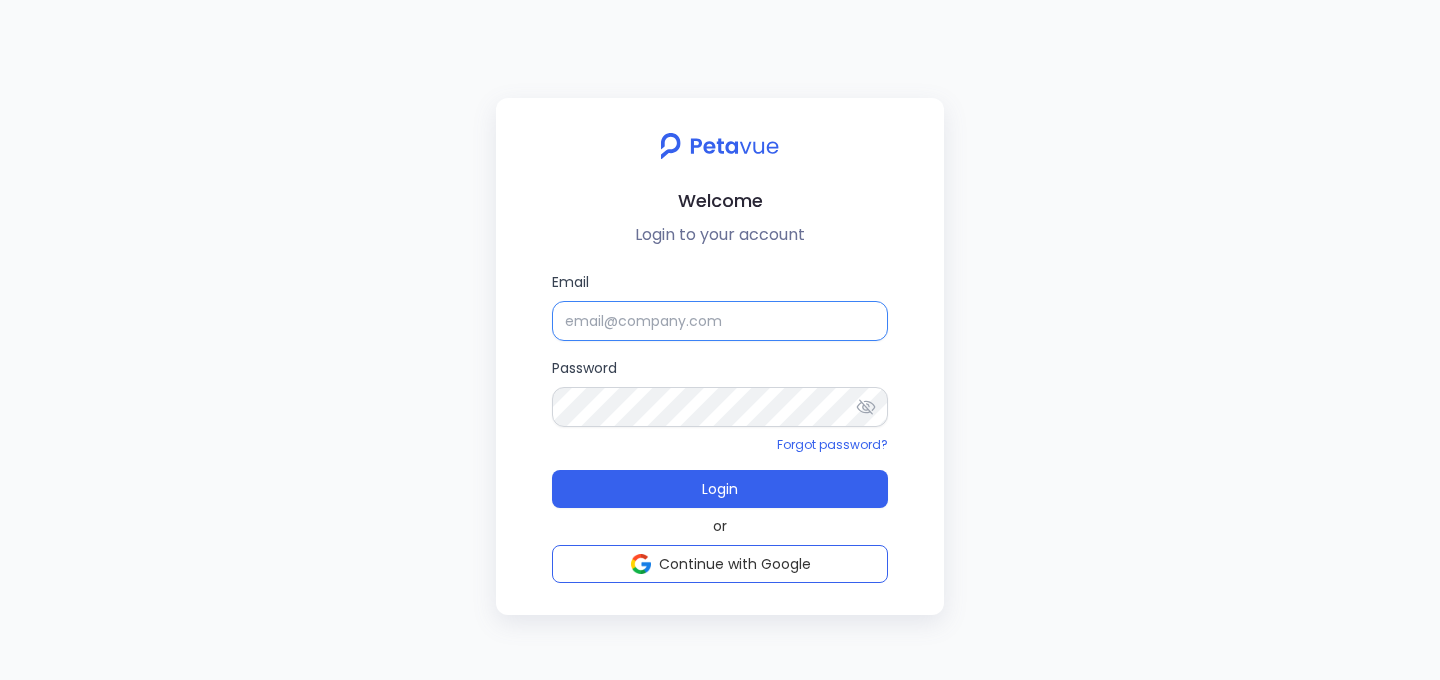 click on "Email" at bounding box center [720, 321] 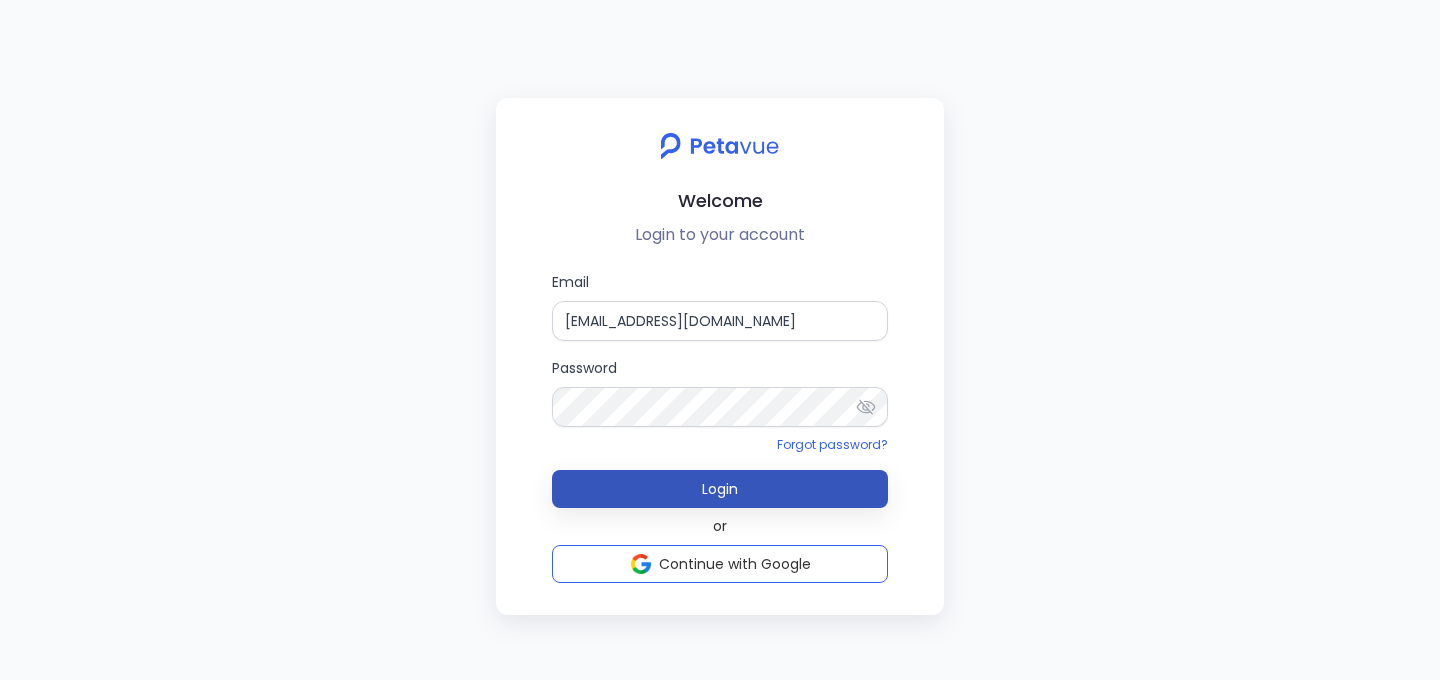 click on "Login" at bounding box center [720, 489] 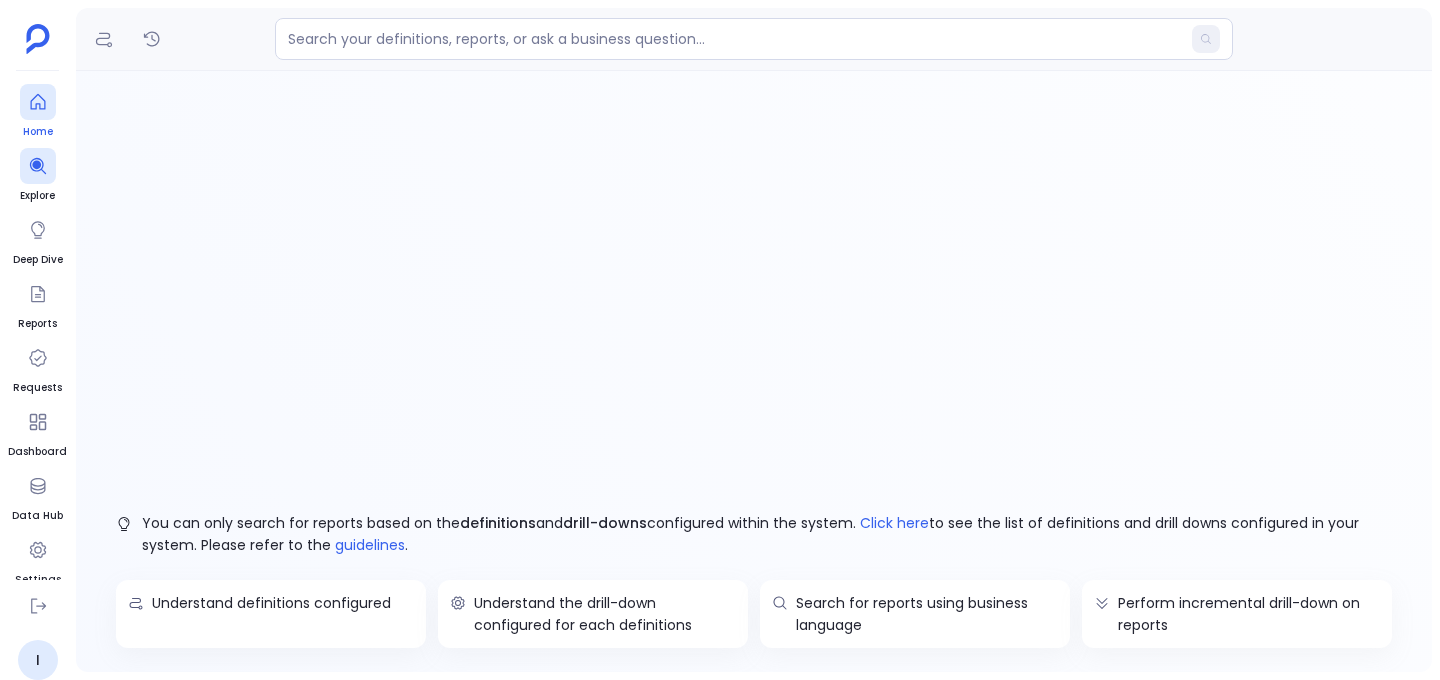 click 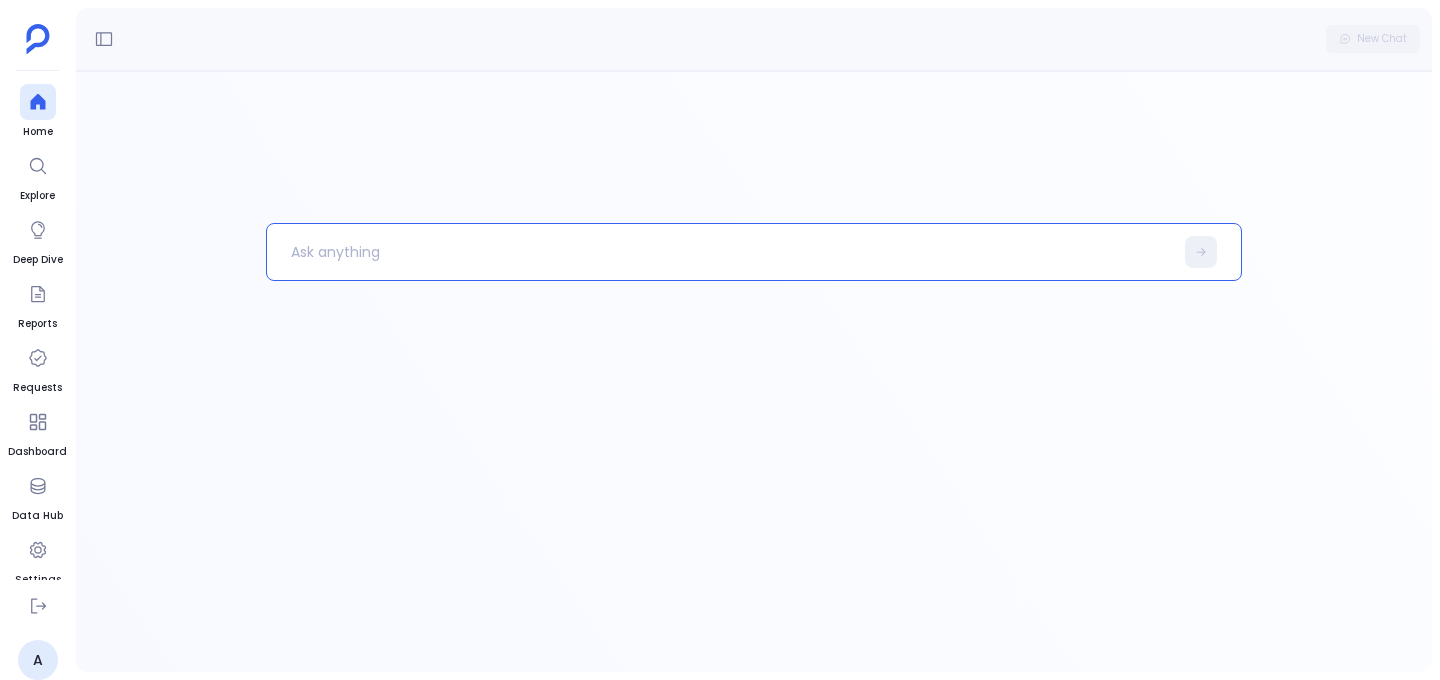 click at bounding box center (720, 252) 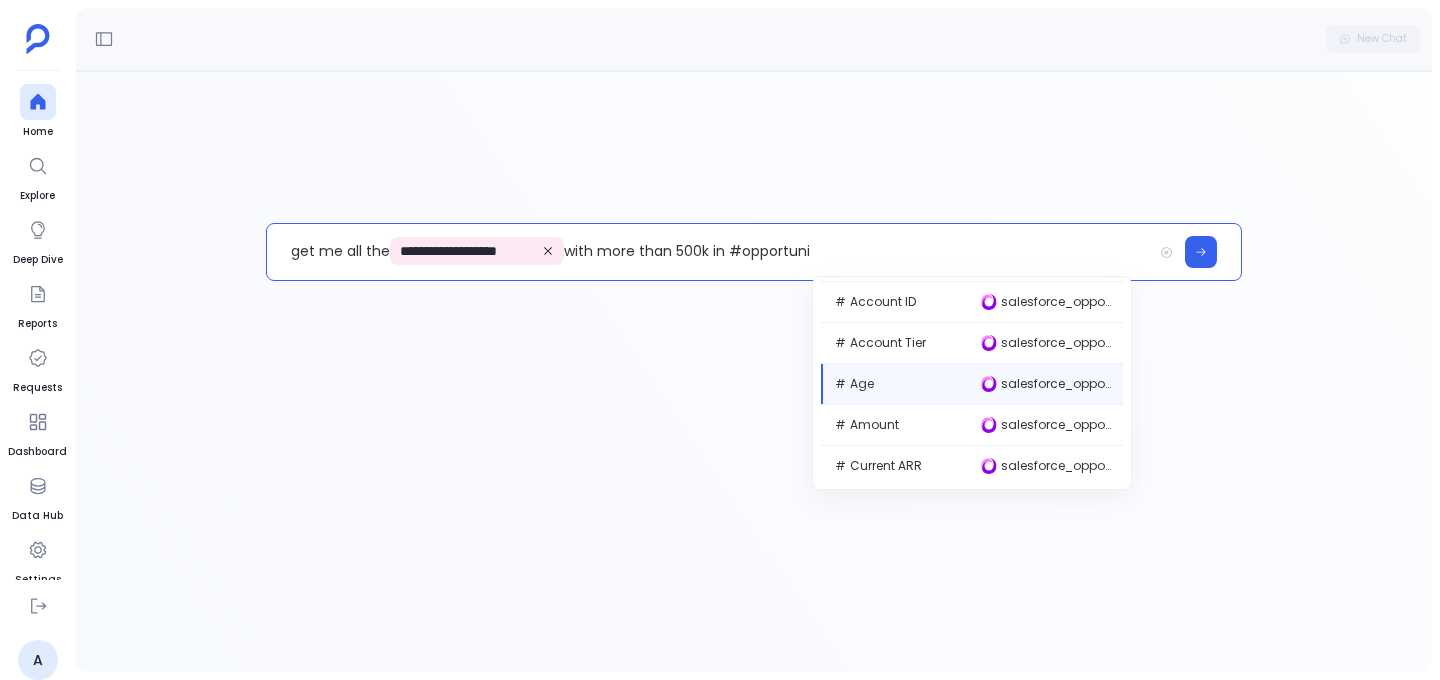 scroll, scrollTop: 1024, scrollLeft: 0, axis: vertical 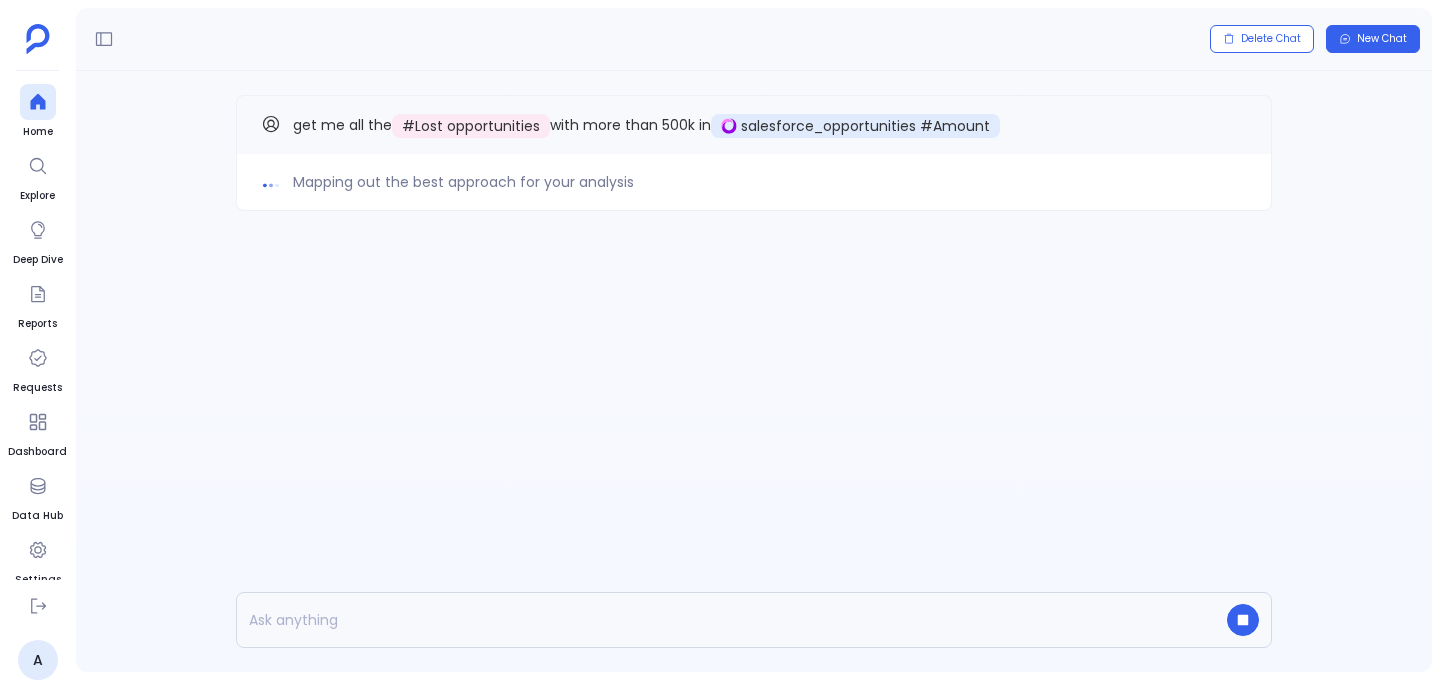click on "Mapping out the best approach for your analysis" at bounding box center [463, 182] 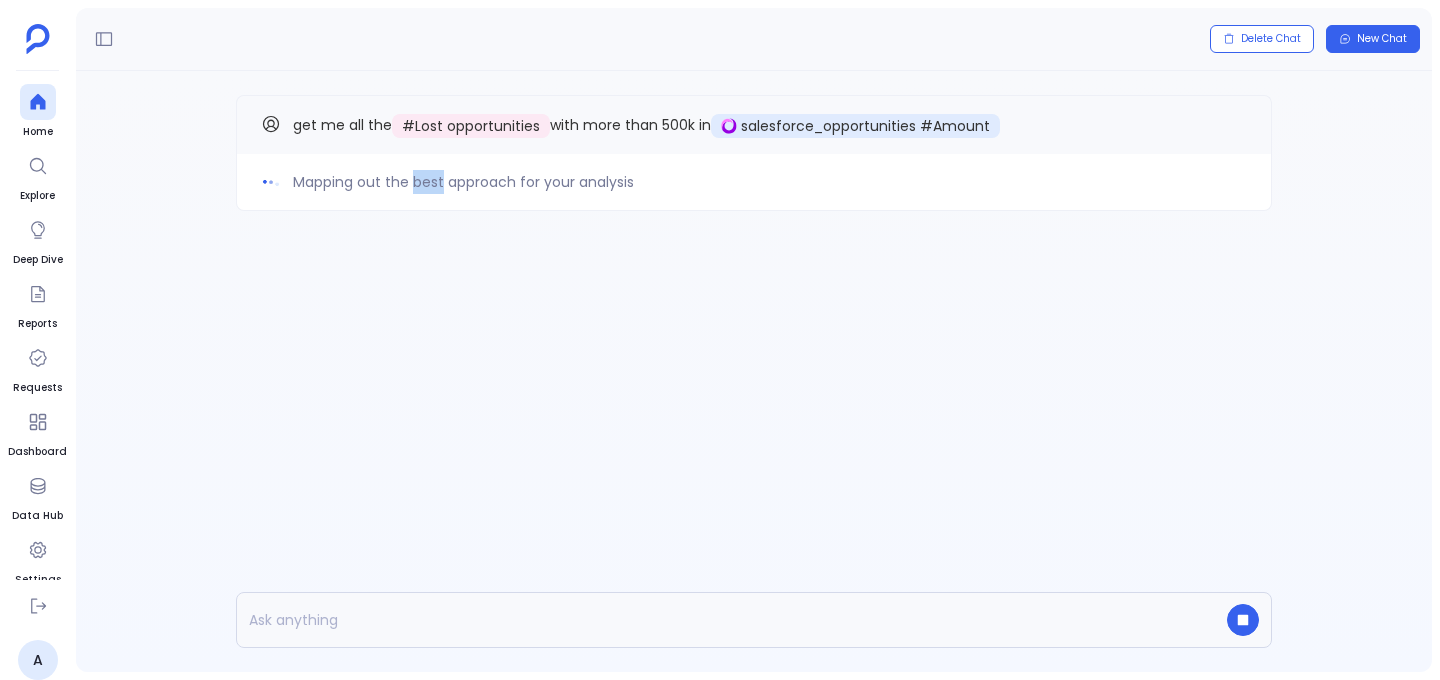 click on "Mapping out the best approach for your analysis" at bounding box center (463, 182) 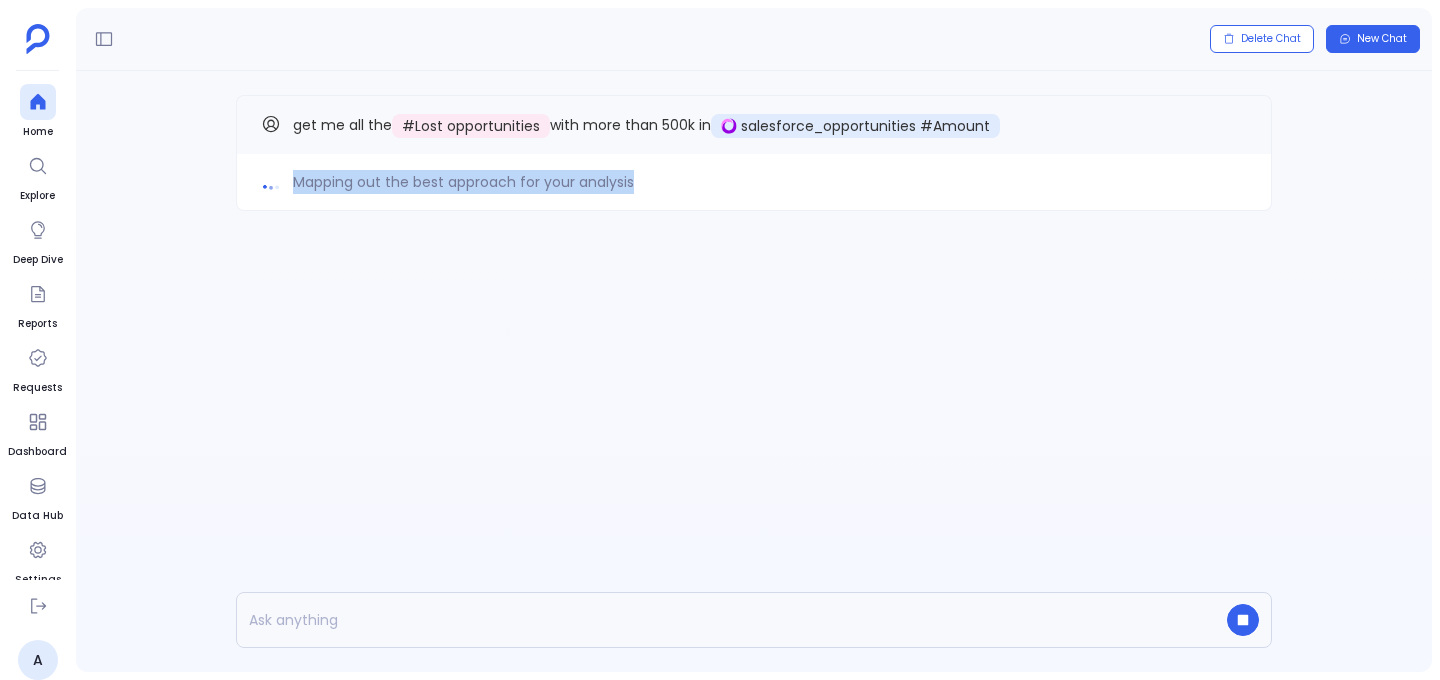 click on "Mapping out the best approach for your analysis" at bounding box center [463, 182] 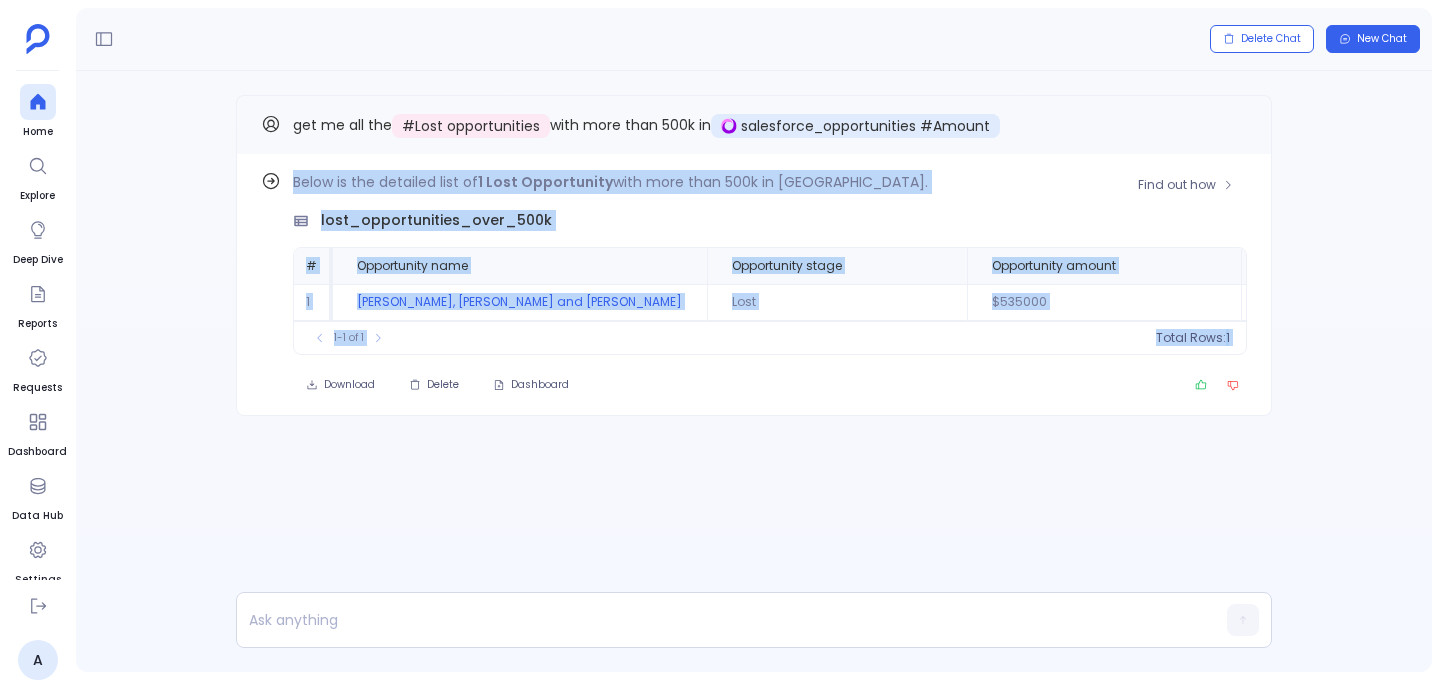 click on "Find out how Below is the detailed list of  1 Lost Opportunity  with more than 500k in Amount. lost_opportunities_over_500k # Opportunity name Opportunity stage Opportunity amount Opportunity close date Opportunity closed Opportunity won Opportunity last viewed date Opportunity poc timezone Opportunity current generator(s) Opportunity discovery call happened? Opportunity lost 1 Huel, Bode and Langworth Lost $535000 2023-04-13 1 0 1 1
To pick up a draggable item, press the space bar.
While dragging, use the arrow keys to move the item.
Press space again to drop the item in its new position, or press escape to cancel.
1-1 of 1 Total Rows:  1 Download Delete Dashboard get me all the  # Lost opportunities  with more than 500k in  salesforce_opportunities #Amount" at bounding box center [754, 295] 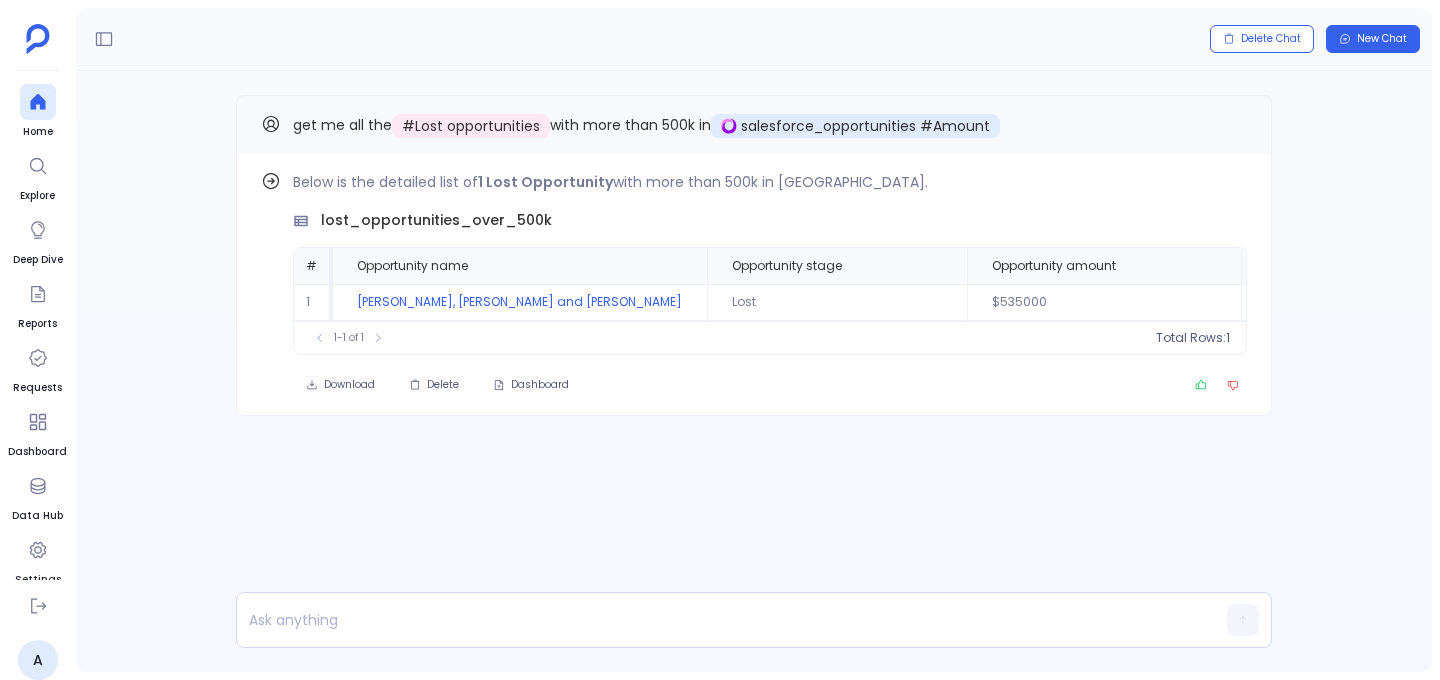 drag, startPoint x: 1148, startPoint y: 175, endPoint x: 577, endPoint y: 175, distance: 571 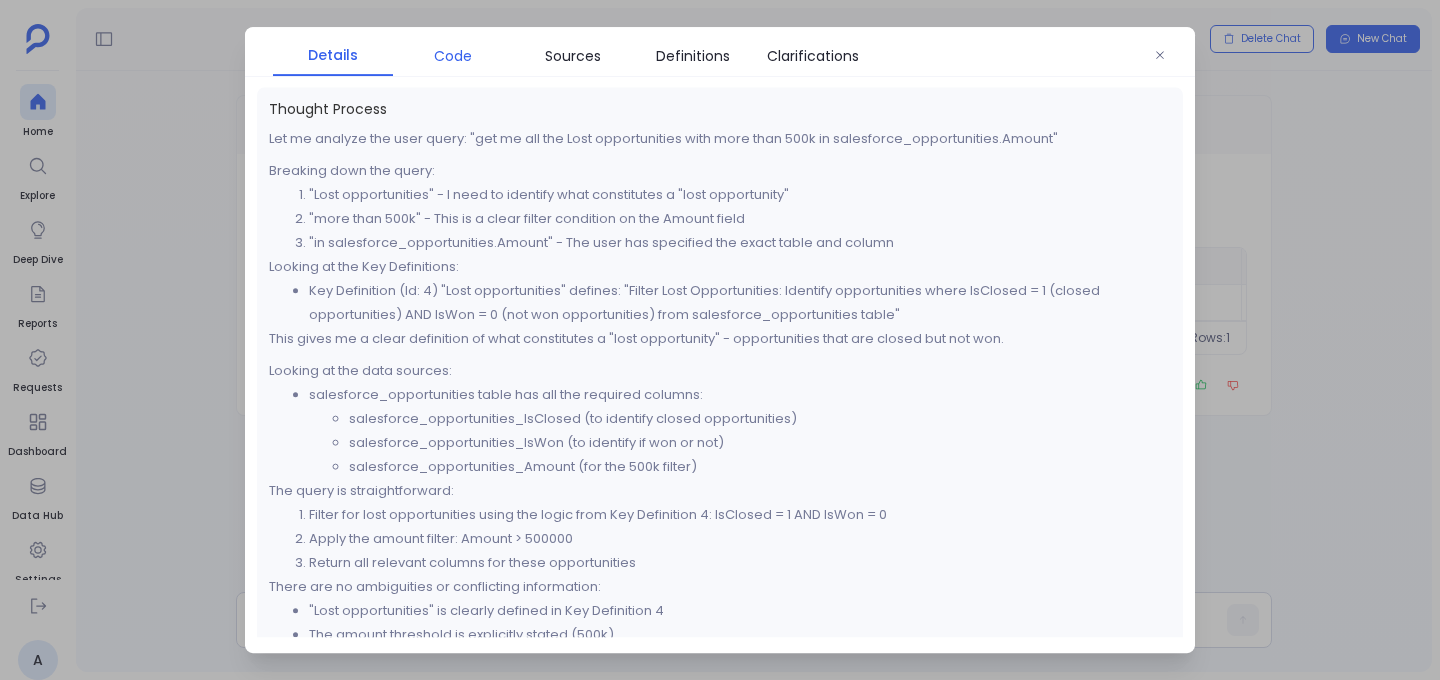 click on "Code" at bounding box center [453, 56] 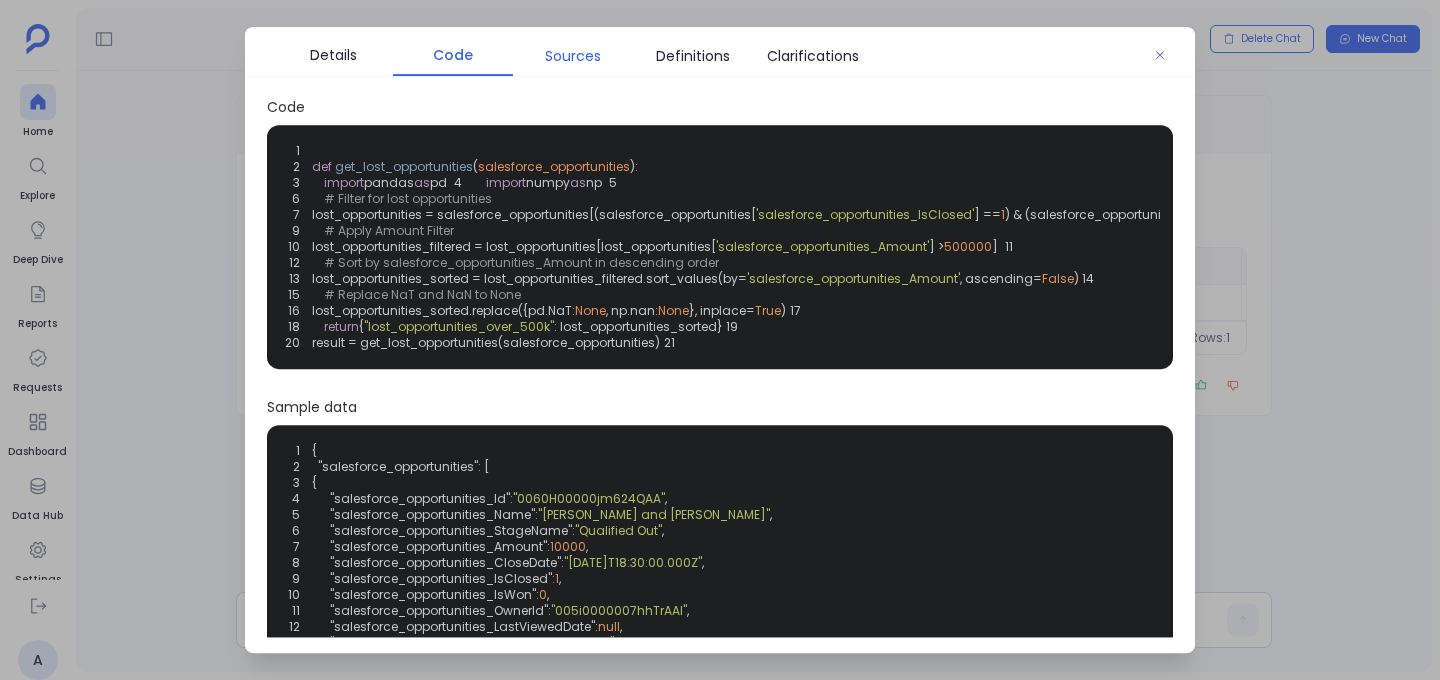 click on "Sources" at bounding box center [573, 56] 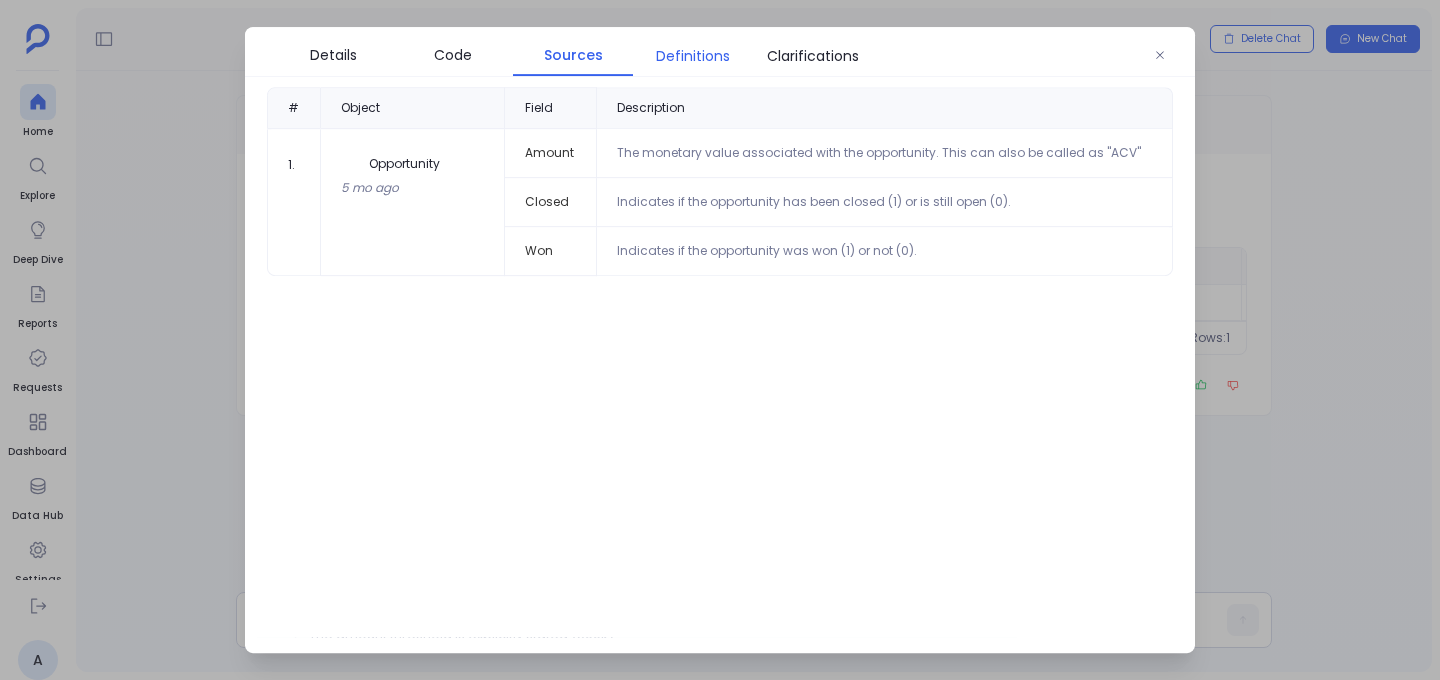 click on "Definitions" at bounding box center [693, 56] 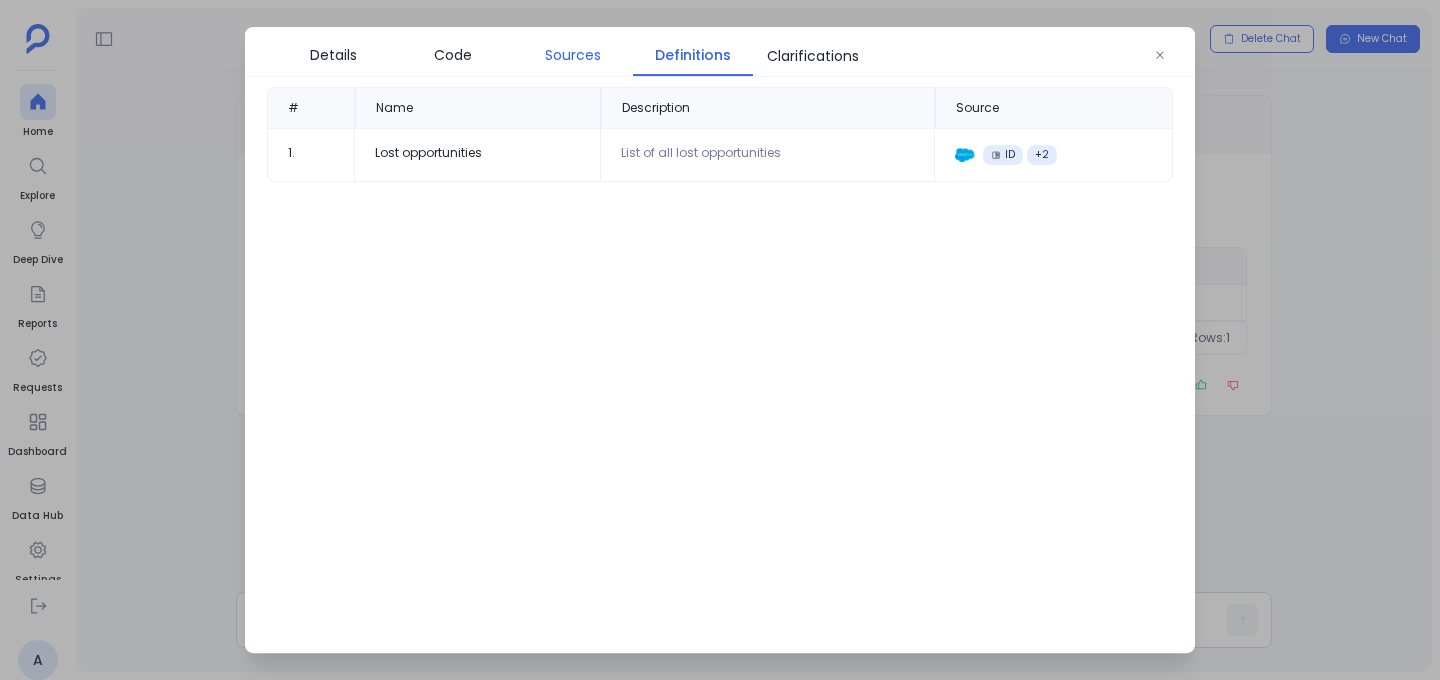 click on "Sources" at bounding box center [573, 55] 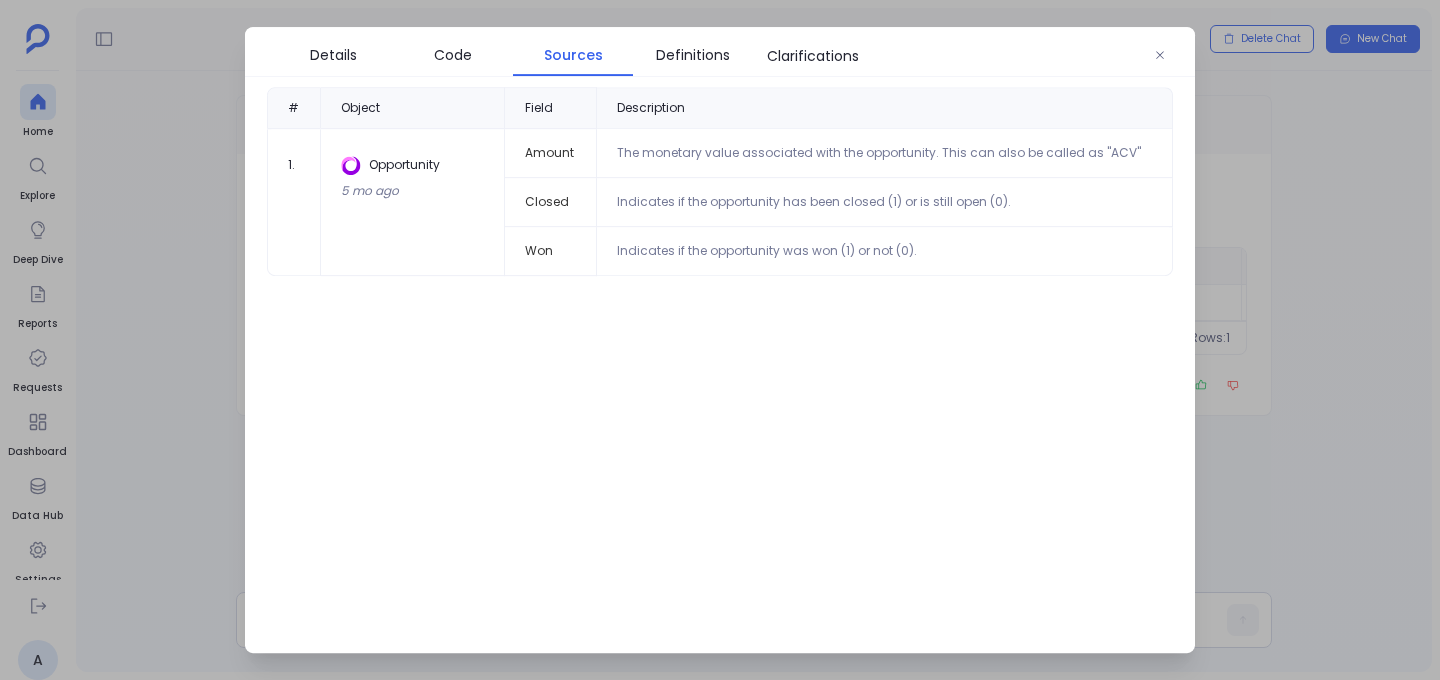 click on "Amount" at bounding box center [551, 153] 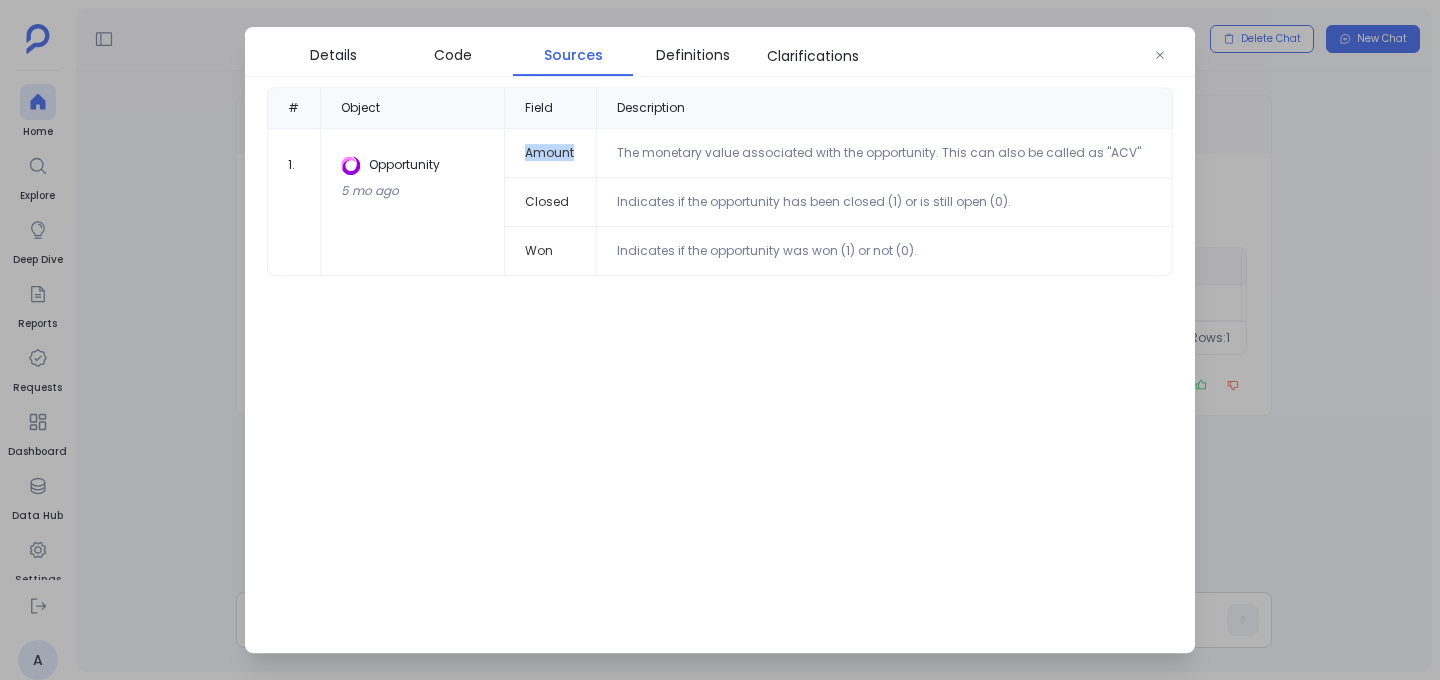 click on "Amount" at bounding box center (551, 153) 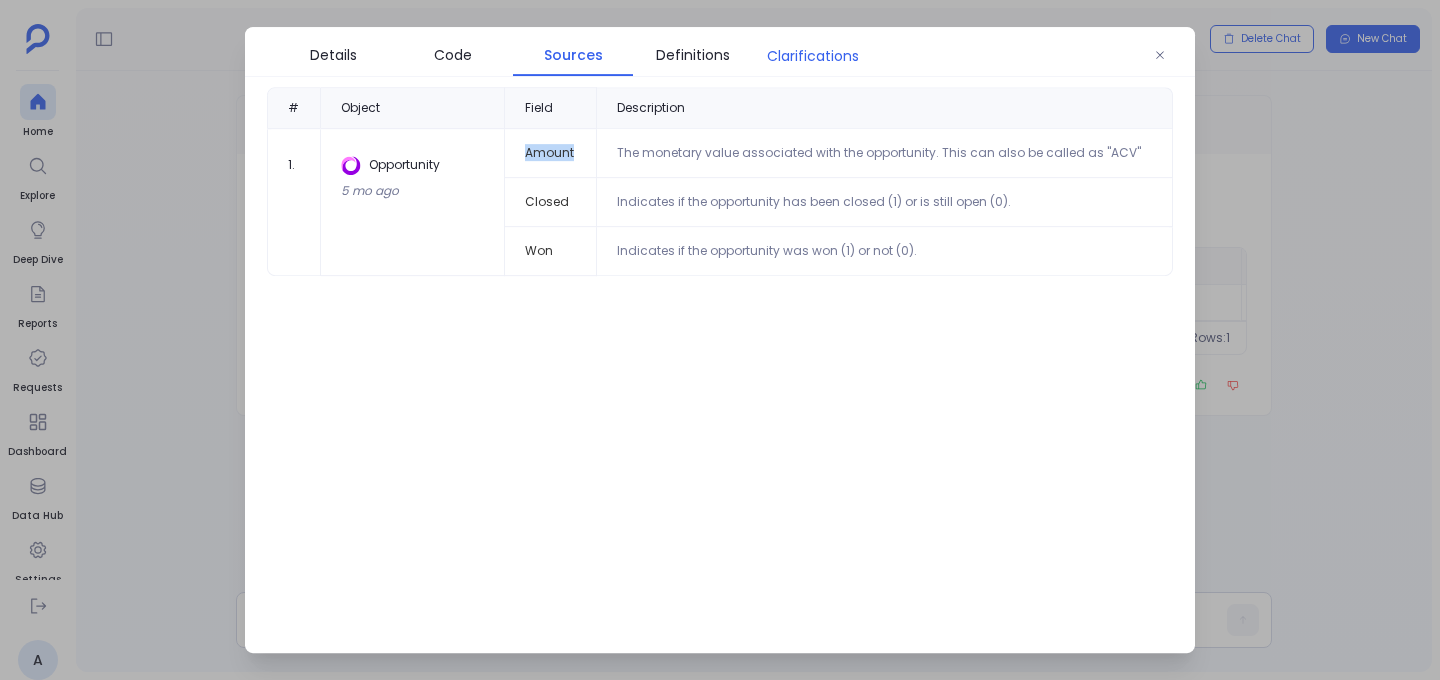 click on "Clarifications" at bounding box center [813, 56] 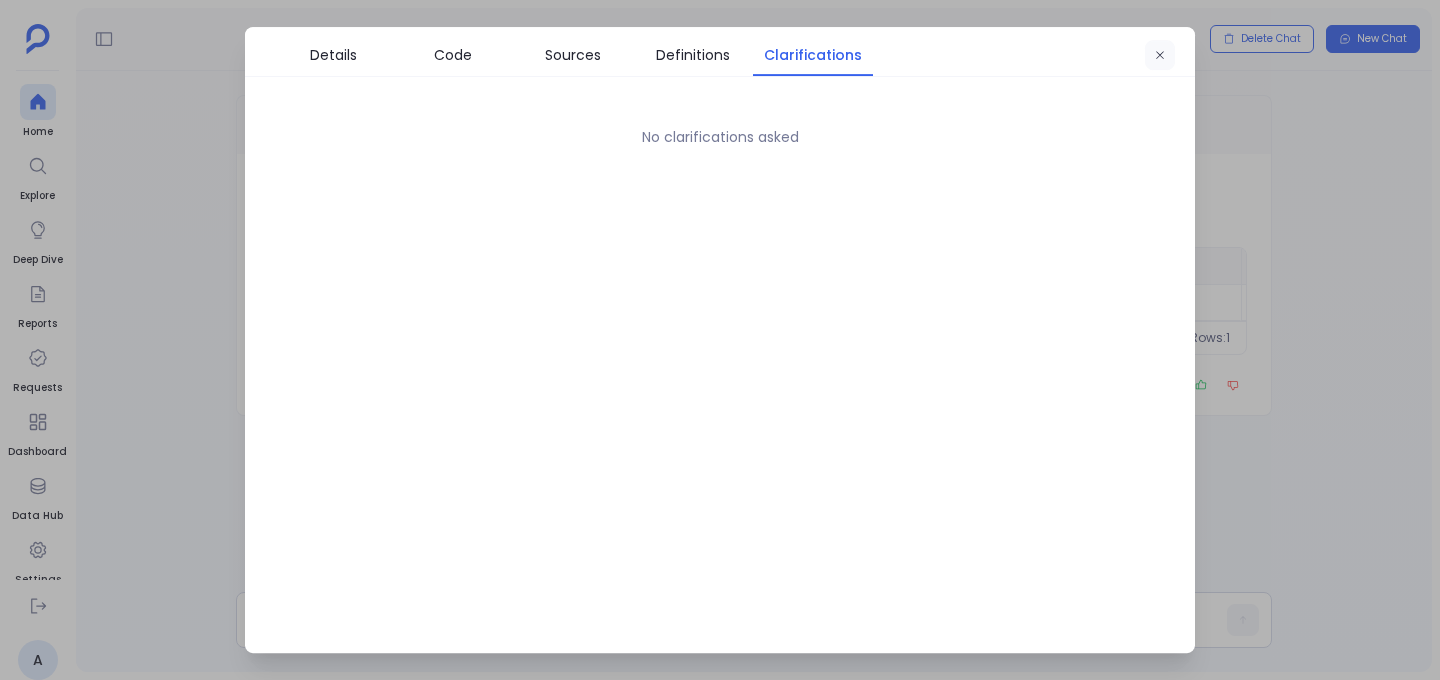 click 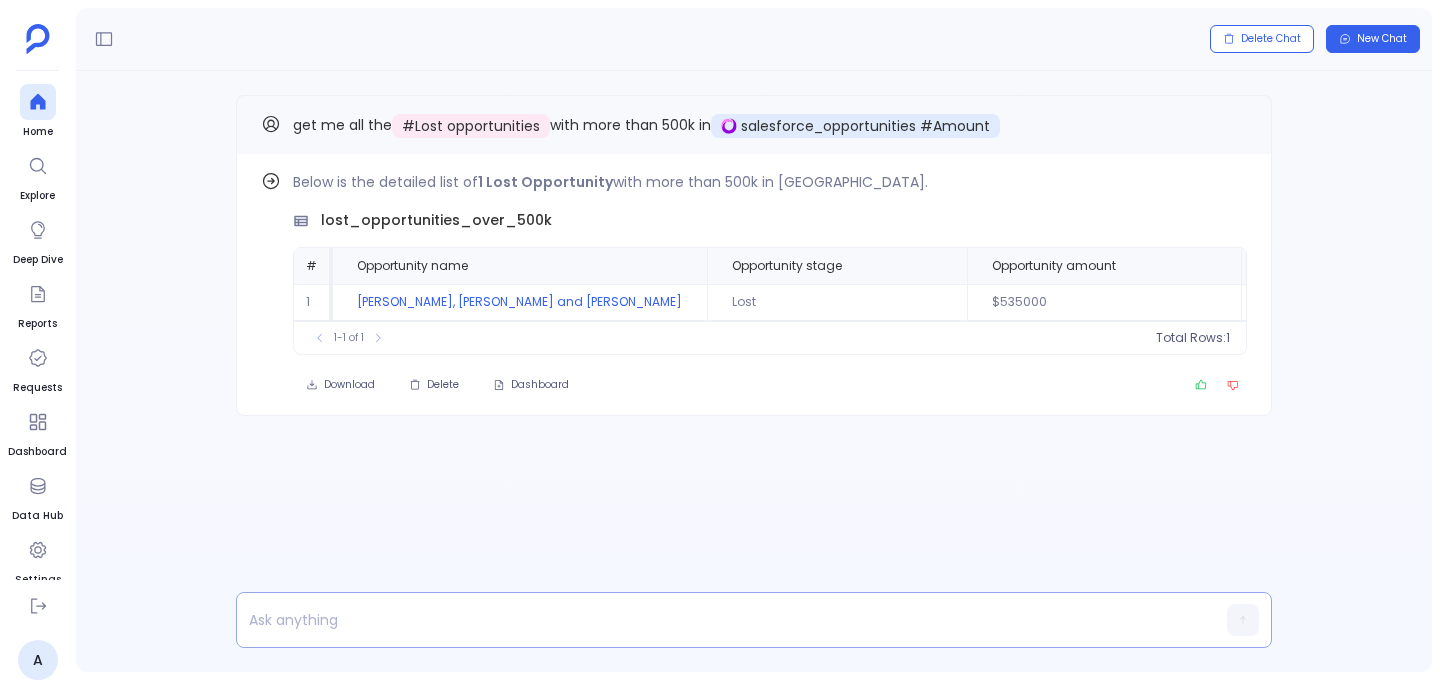 click at bounding box center (715, 620) 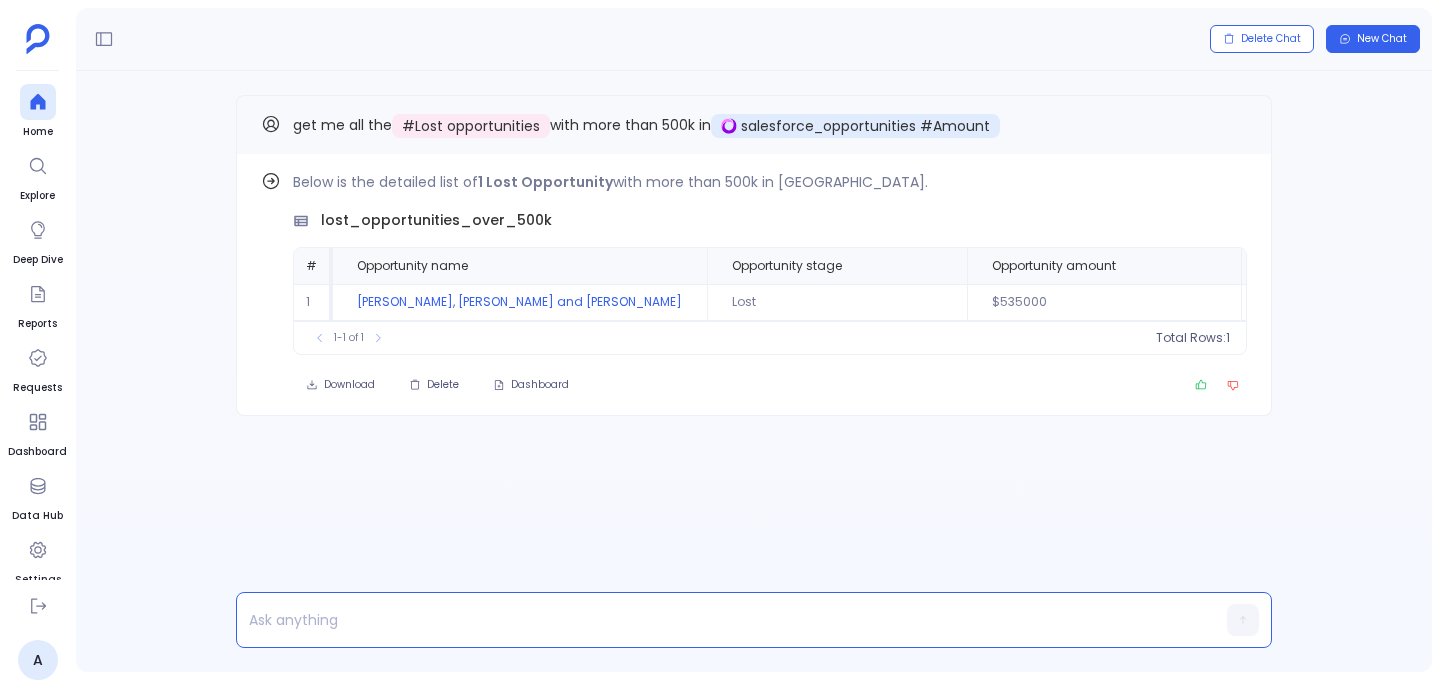 click at bounding box center (715, 620) 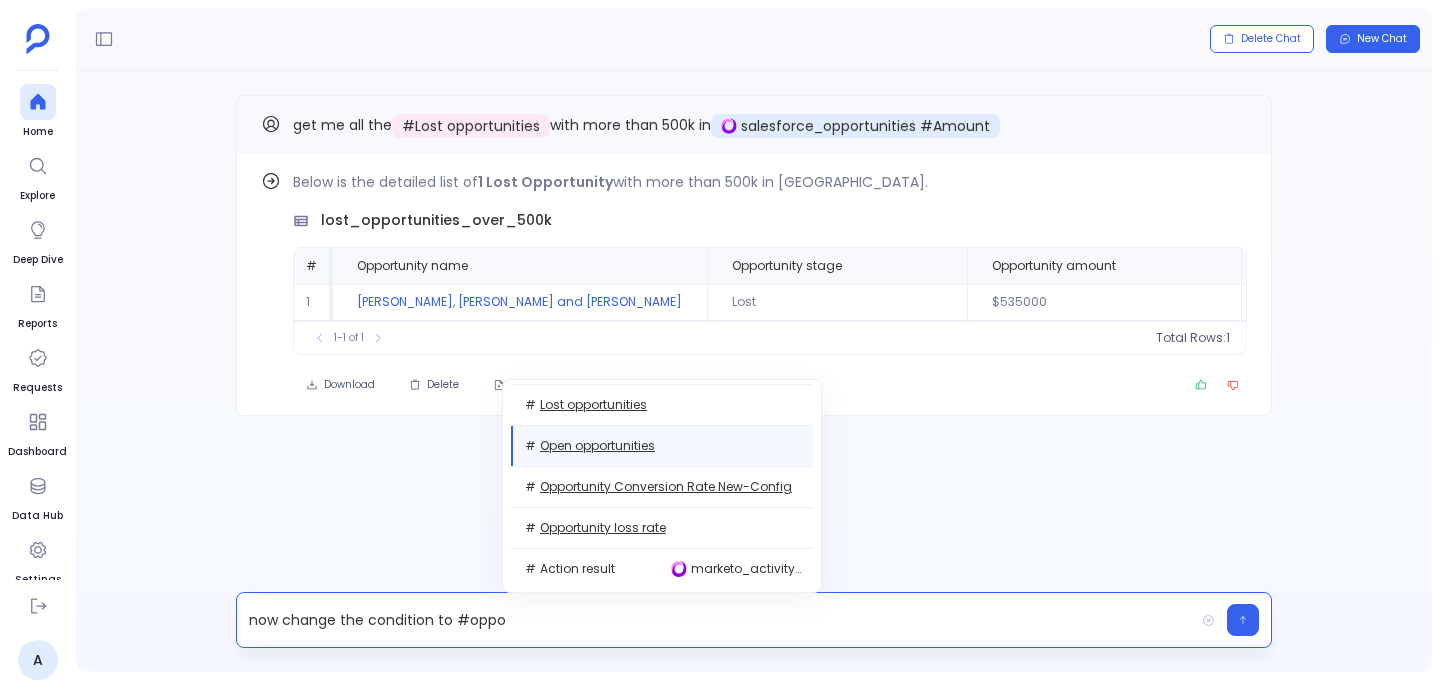 scroll, scrollTop: 0, scrollLeft: 0, axis: both 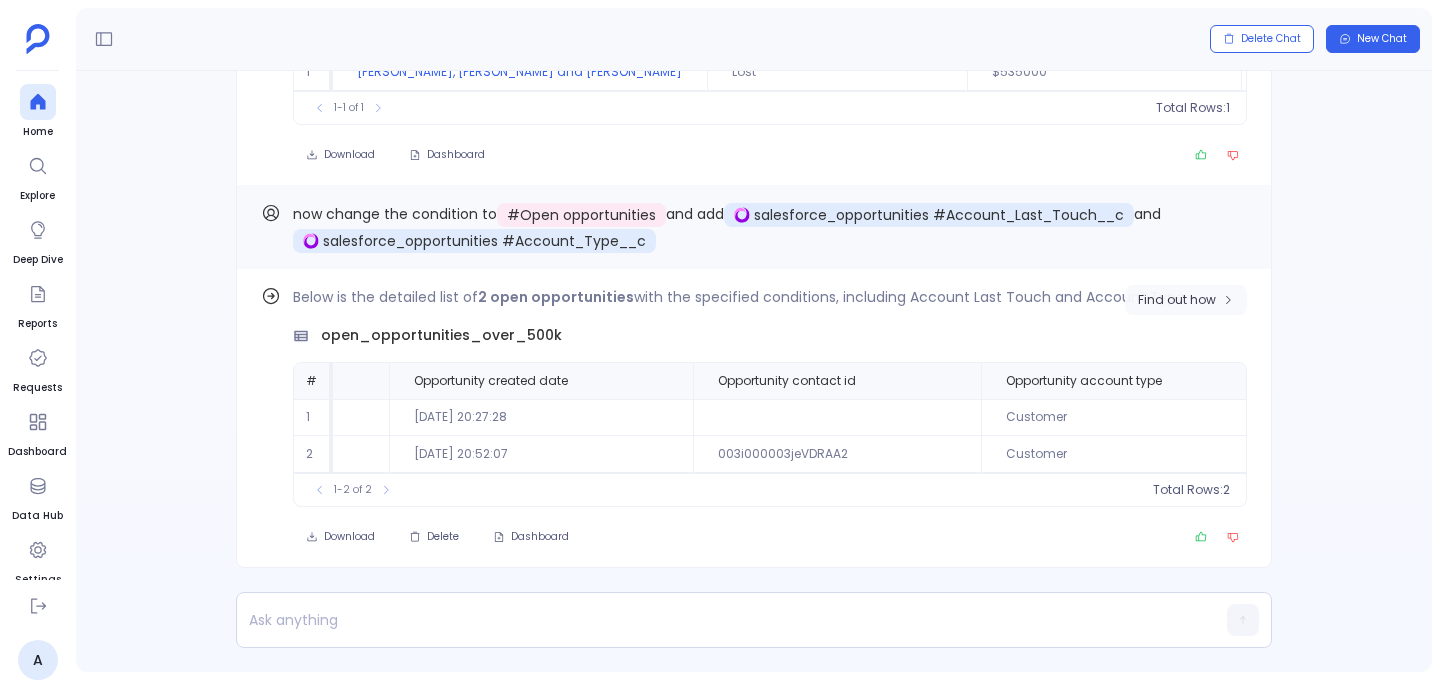 click on "Find out how" at bounding box center (1186, 300) 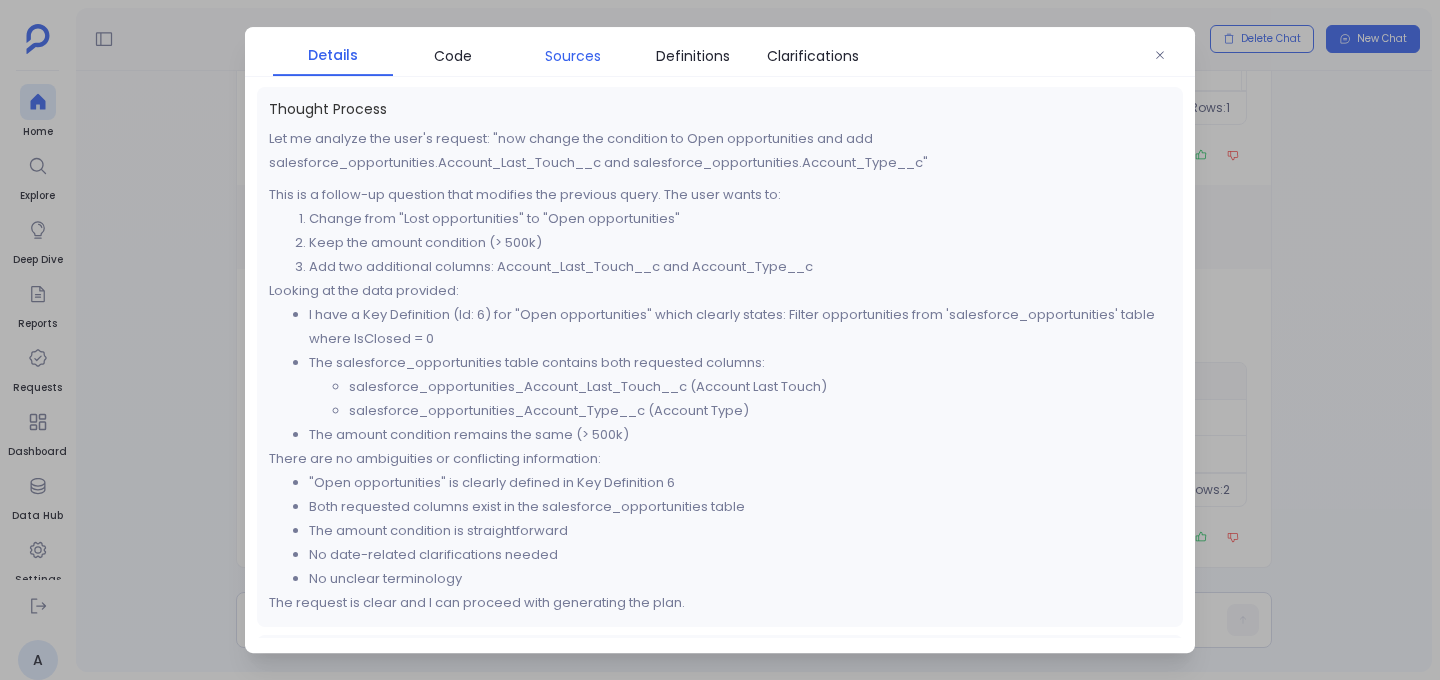click on "Sources" at bounding box center [573, 56] 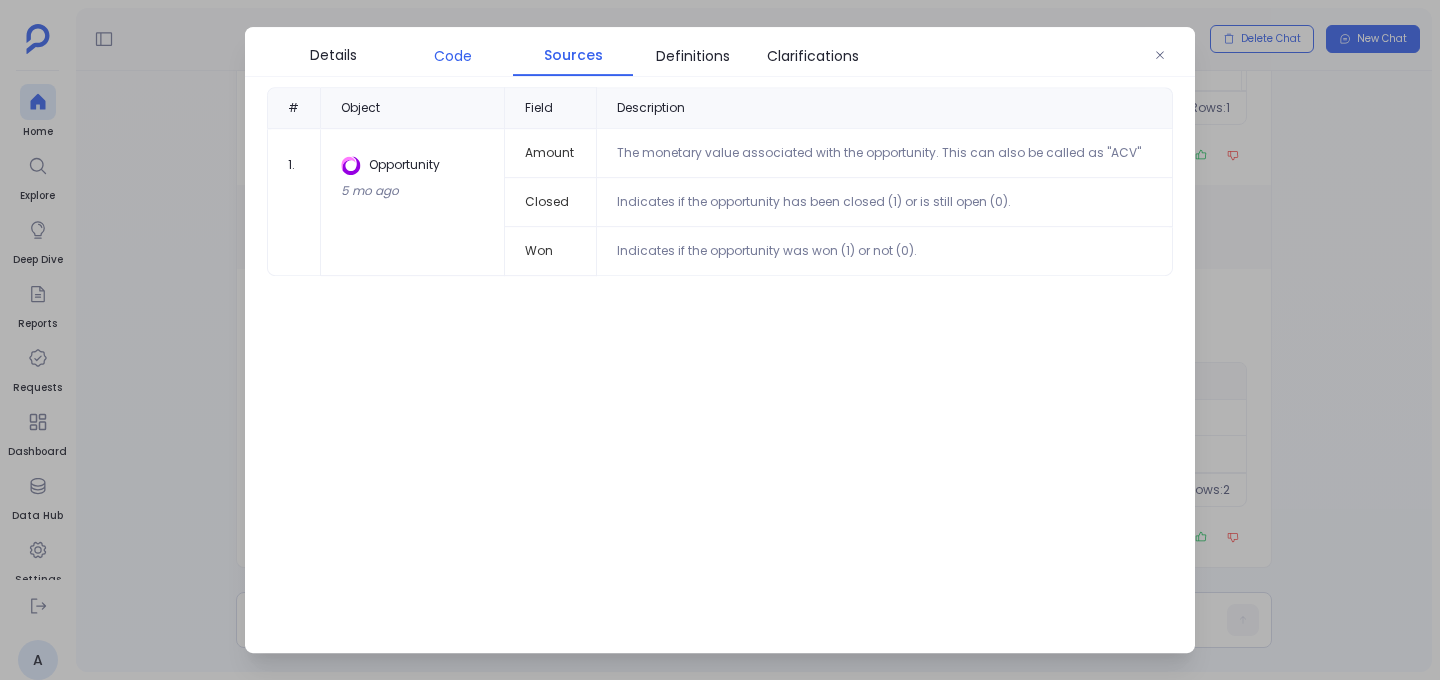 click on "Code" at bounding box center (453, 56) 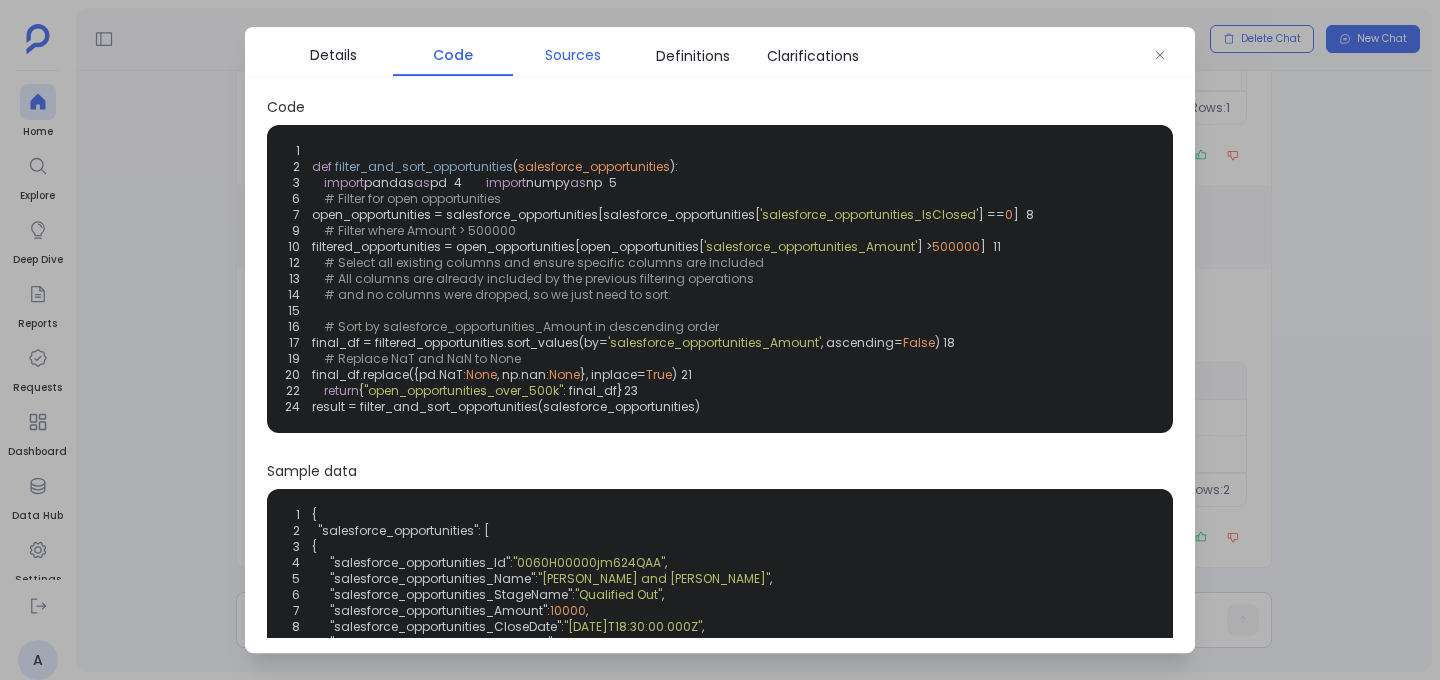 click on "Sources" at bounding box center [573, 55] 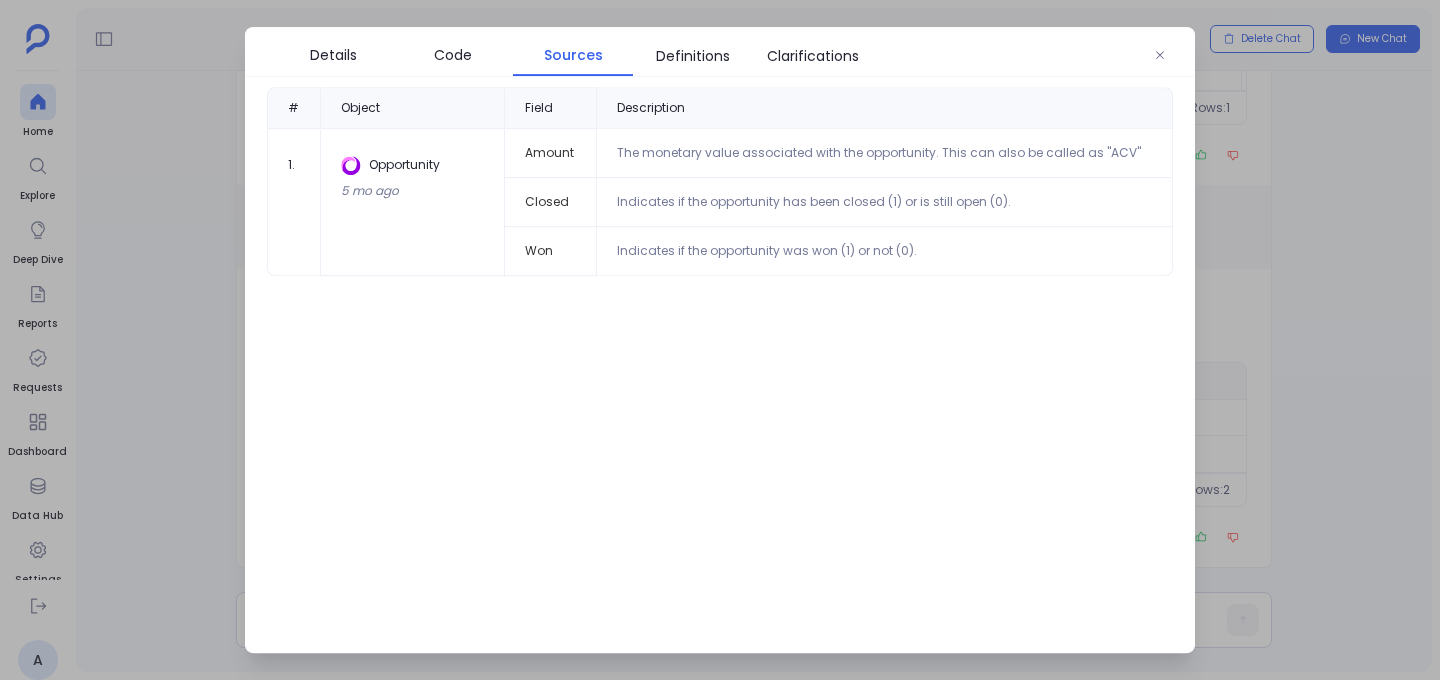 click at bounding box center (1160, 56) 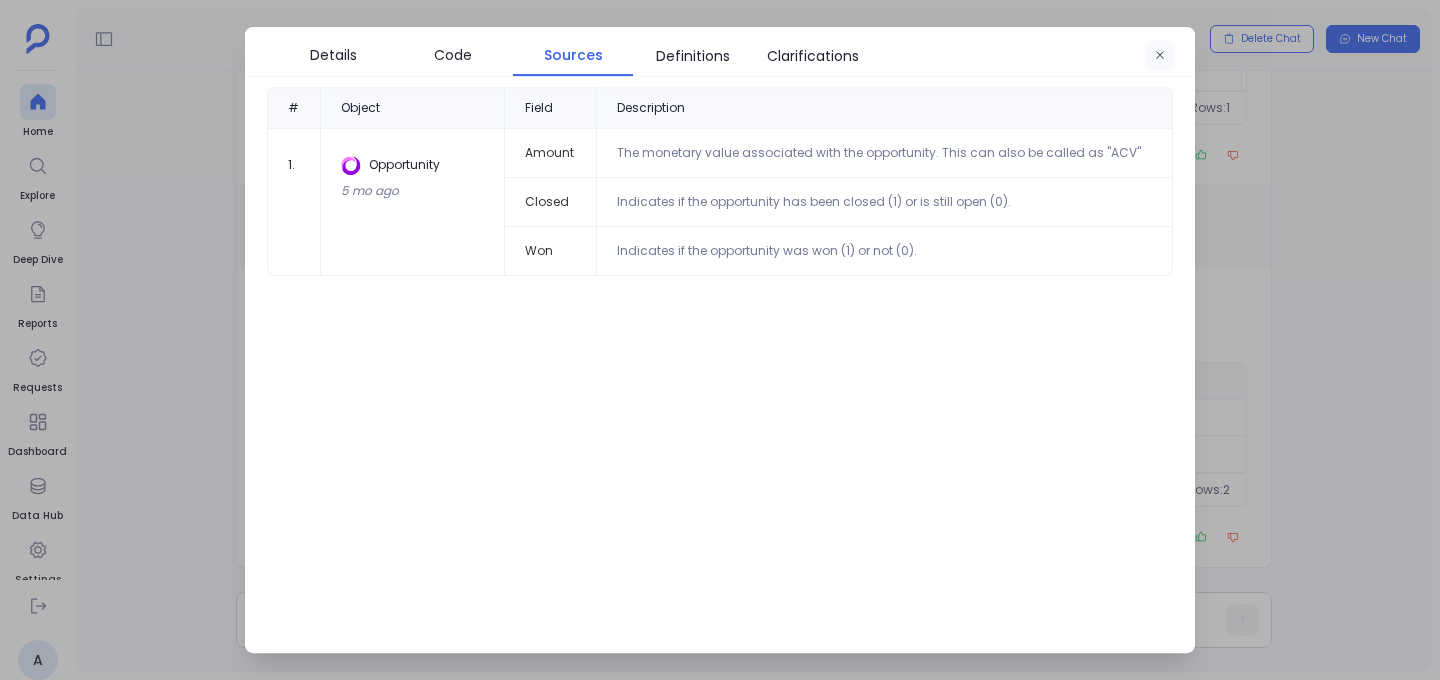 click 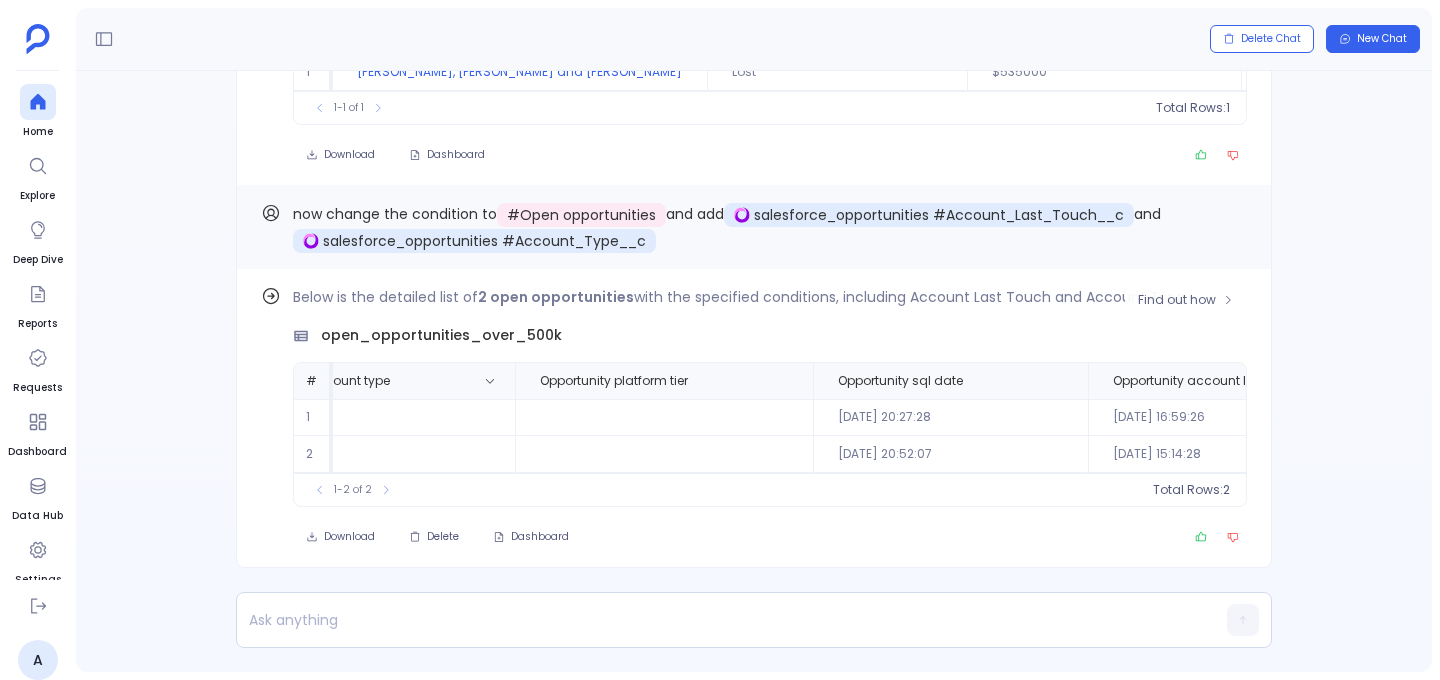 scroll, scrollTop: 0, scrollLeft: 4092, axis: horizontal 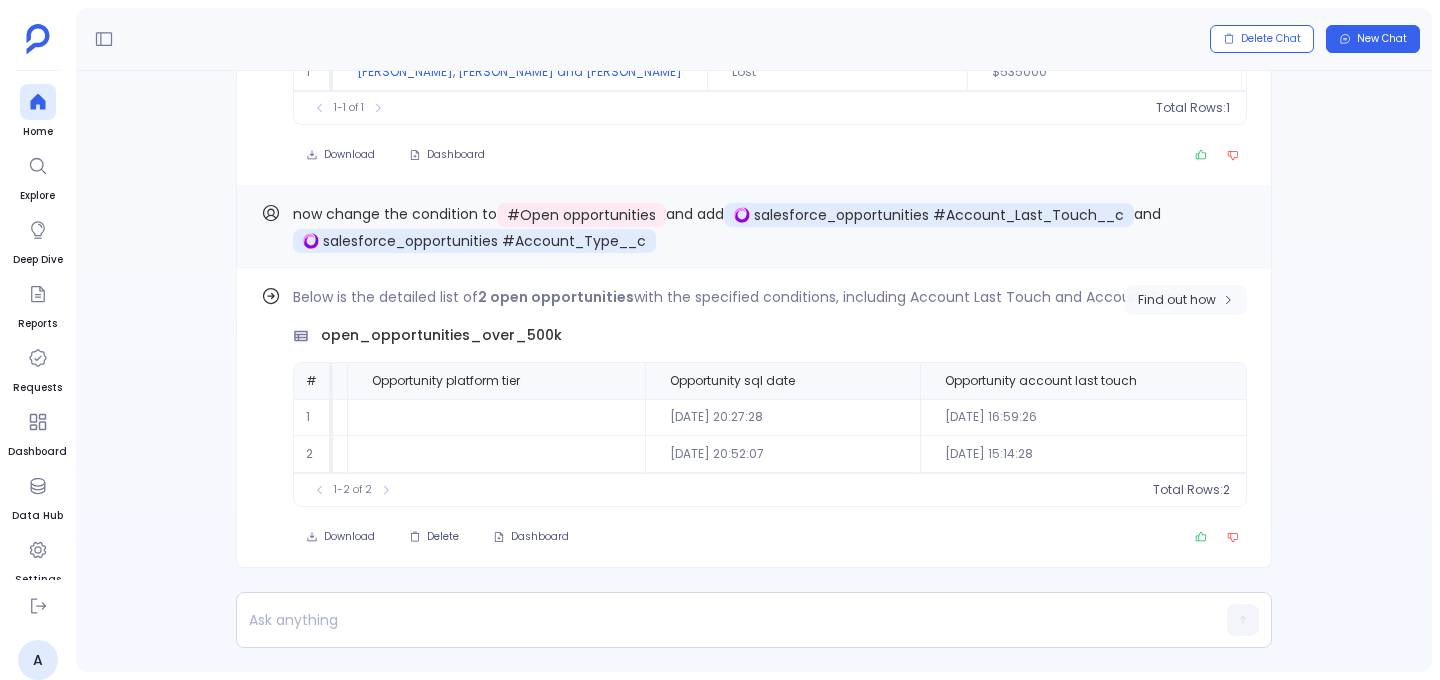 click on "Find out how" at bounding box center (1177, 300) 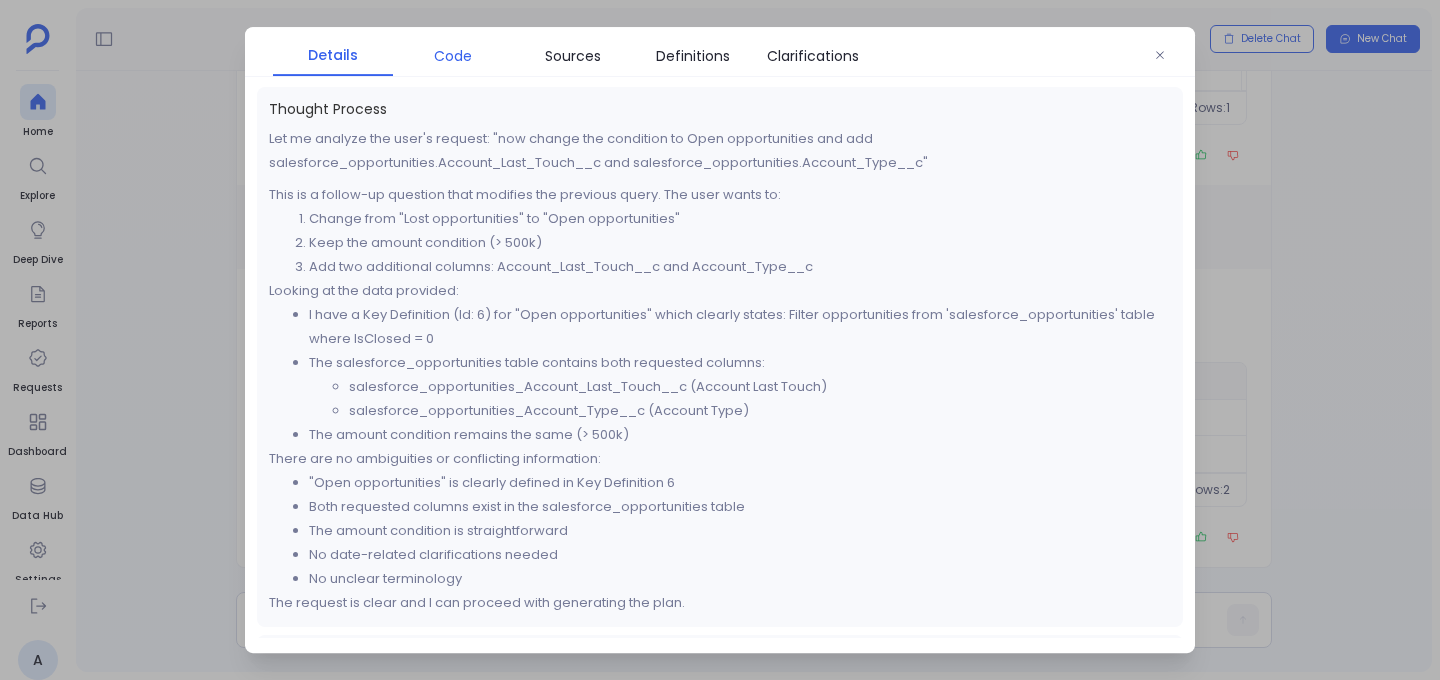 click on "Code" at bounding box center [453, 56] 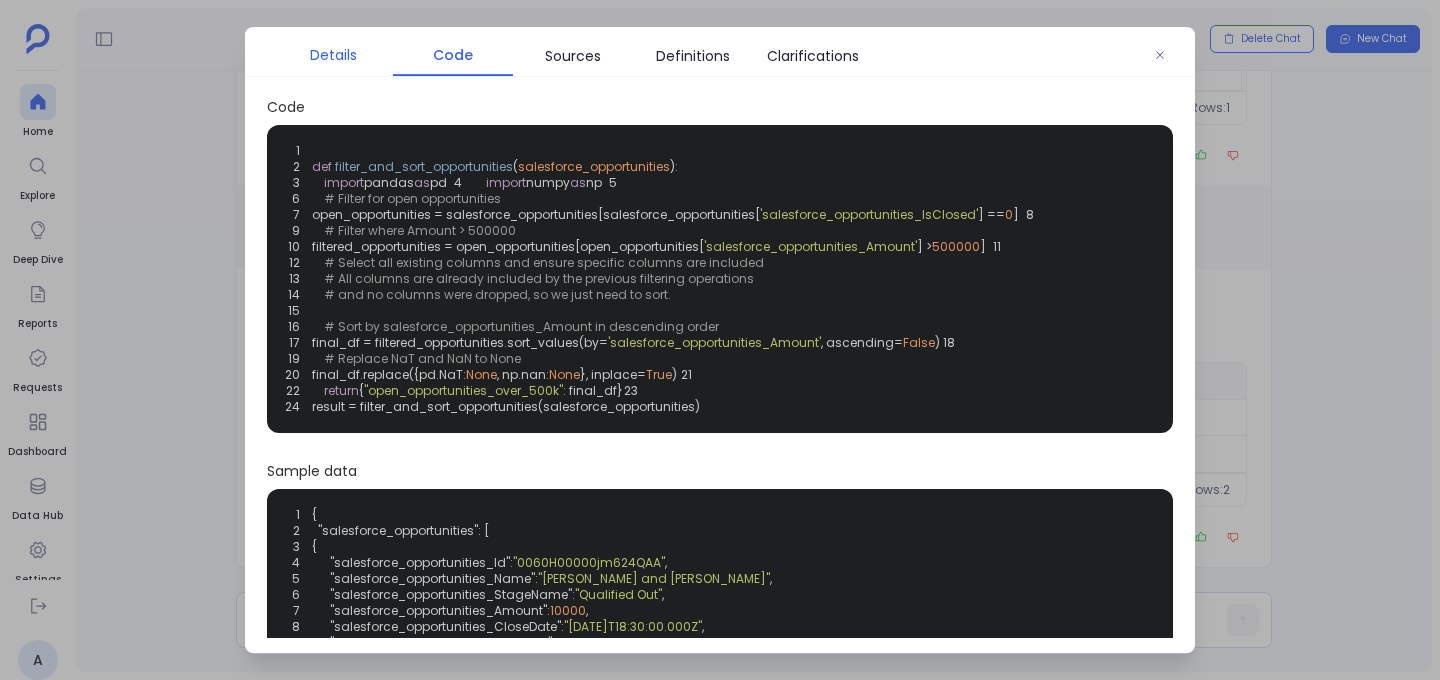 click on "Details" at bounding box center [333, 55] 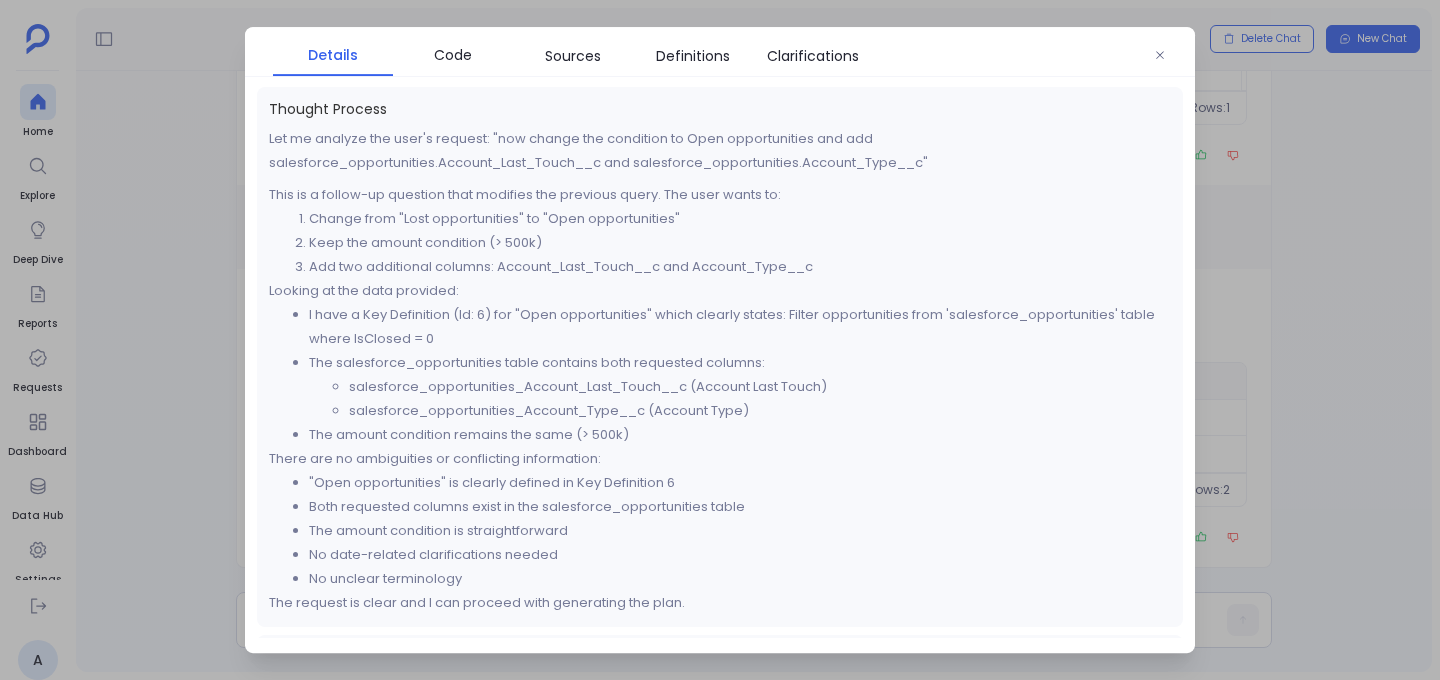 click on "Let me analyze the user's request: "now change the condition to Open opportunities and add salesforce_opportunities.Account_Last_Touch__c and salesforce_opportunities.Account_Type__c"" at bounding box center [720, 151] 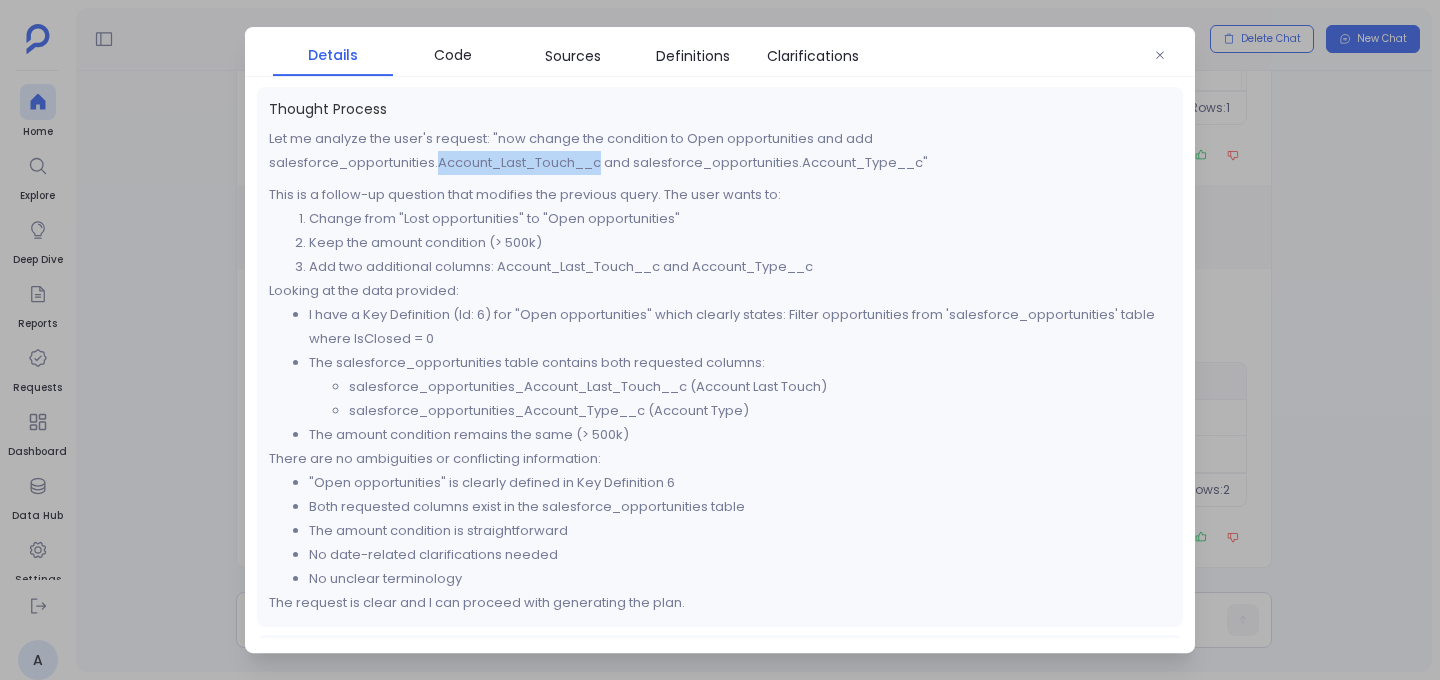 click on "Let me analyze the user's request: "now change the condition to Open opportunities and add salesforce_opportunities.Account_Last_Touch__c and salesforce_opportunities.Account_Type__c"" at bounding box center [720, 151] 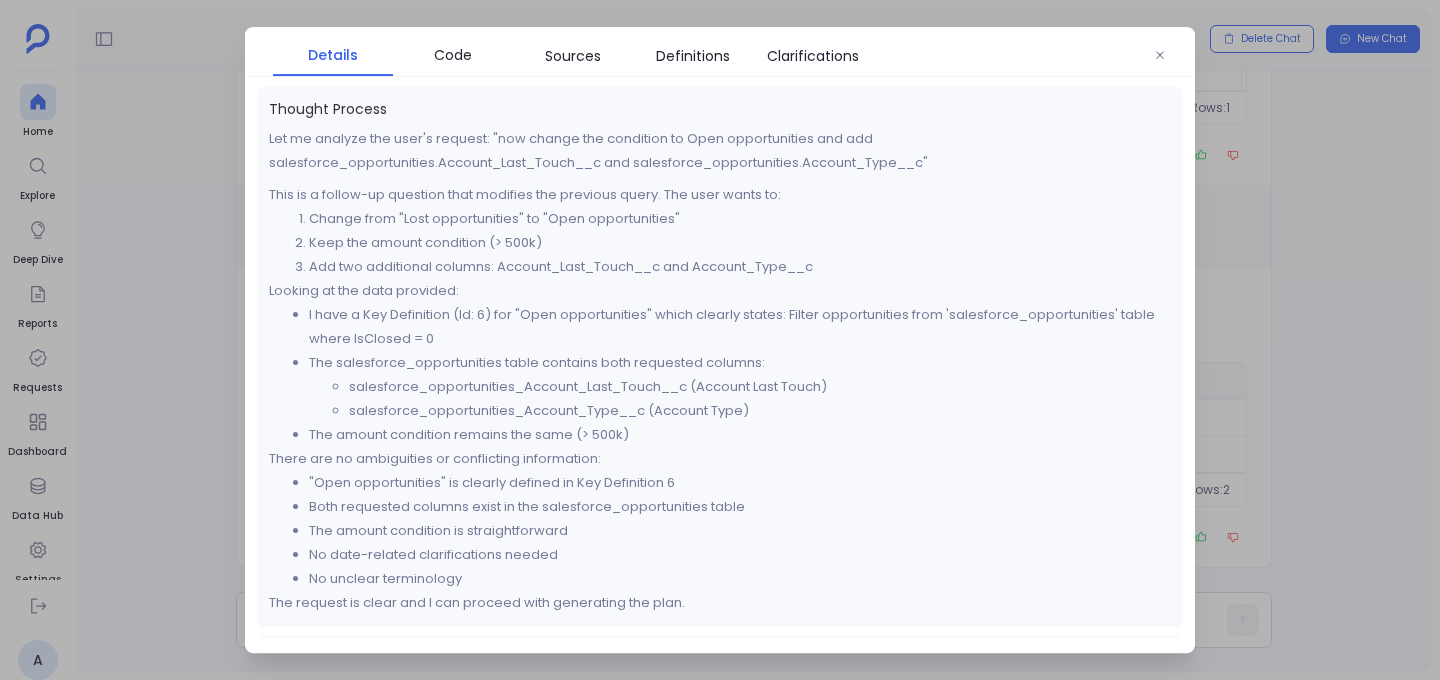 click on "Let me analyze the user's request: "now change the condition to Open opportunities and add salesforce_opportunities.Account_Last_Touch__c and salesforce_opportunities.Account_Type__c"" at bounding box center [720, 151] 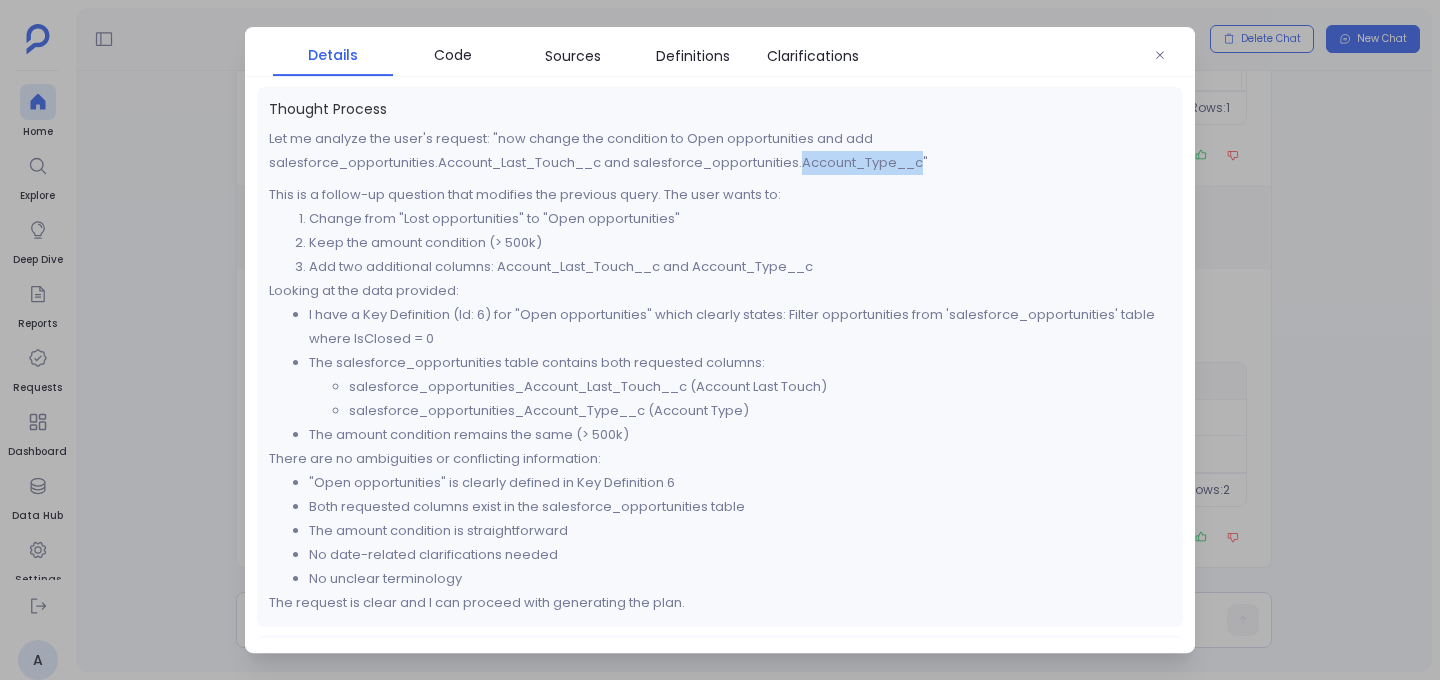 click on "Let me analyze the user's request: "now change the condition to Open opportunities and add salesforce_opportunities.Account_Last_Touch__c and salesforce_opportunities.Account_Type__c"" at bounding box center [720, 151] 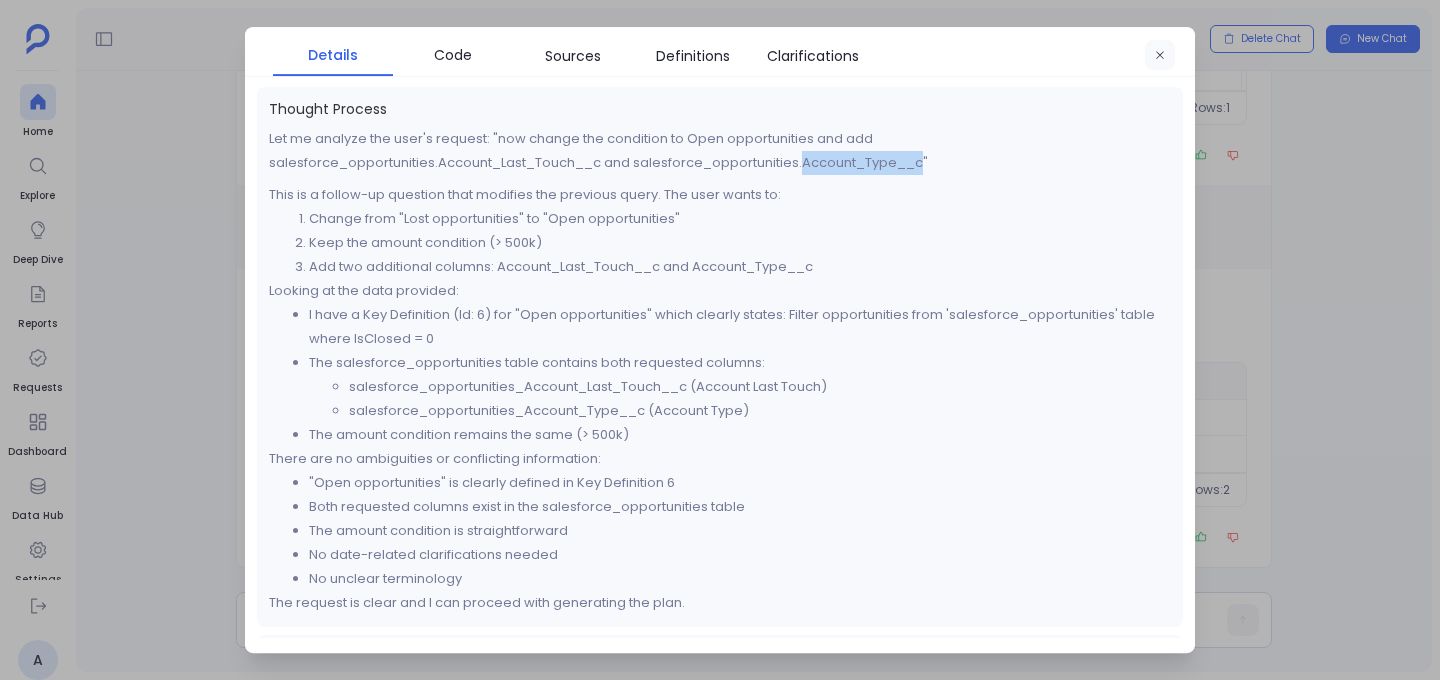 click 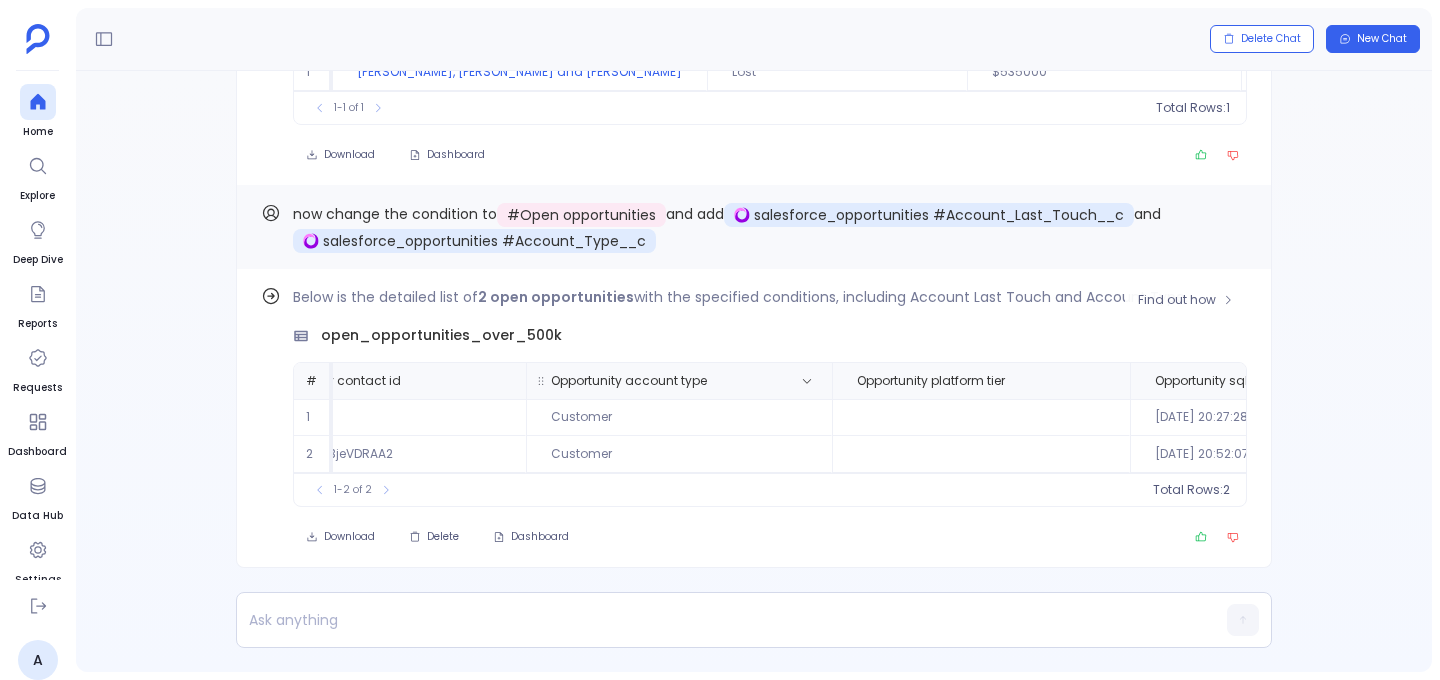 scroll, scrollTop: 0, scrollLeft: 3592, axis: horizontal 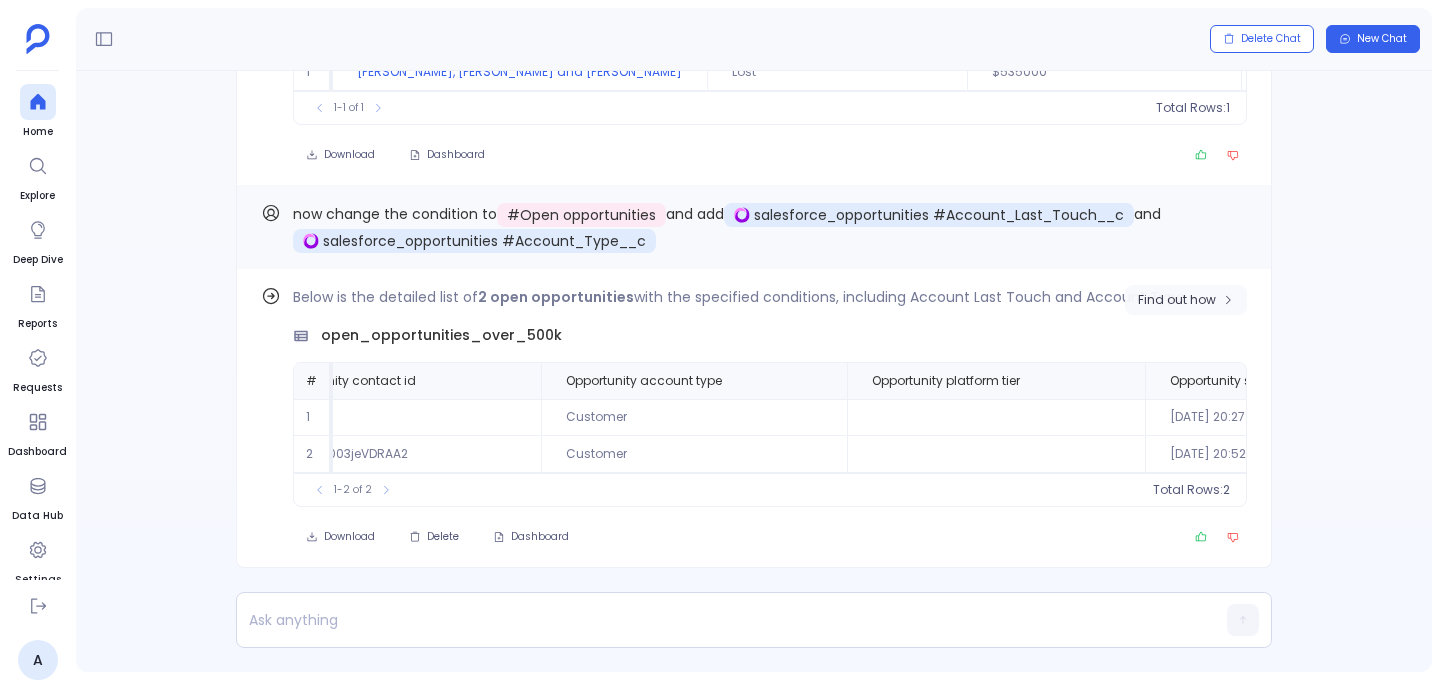 click on "Find out how" at bounding box center [1177, 300] 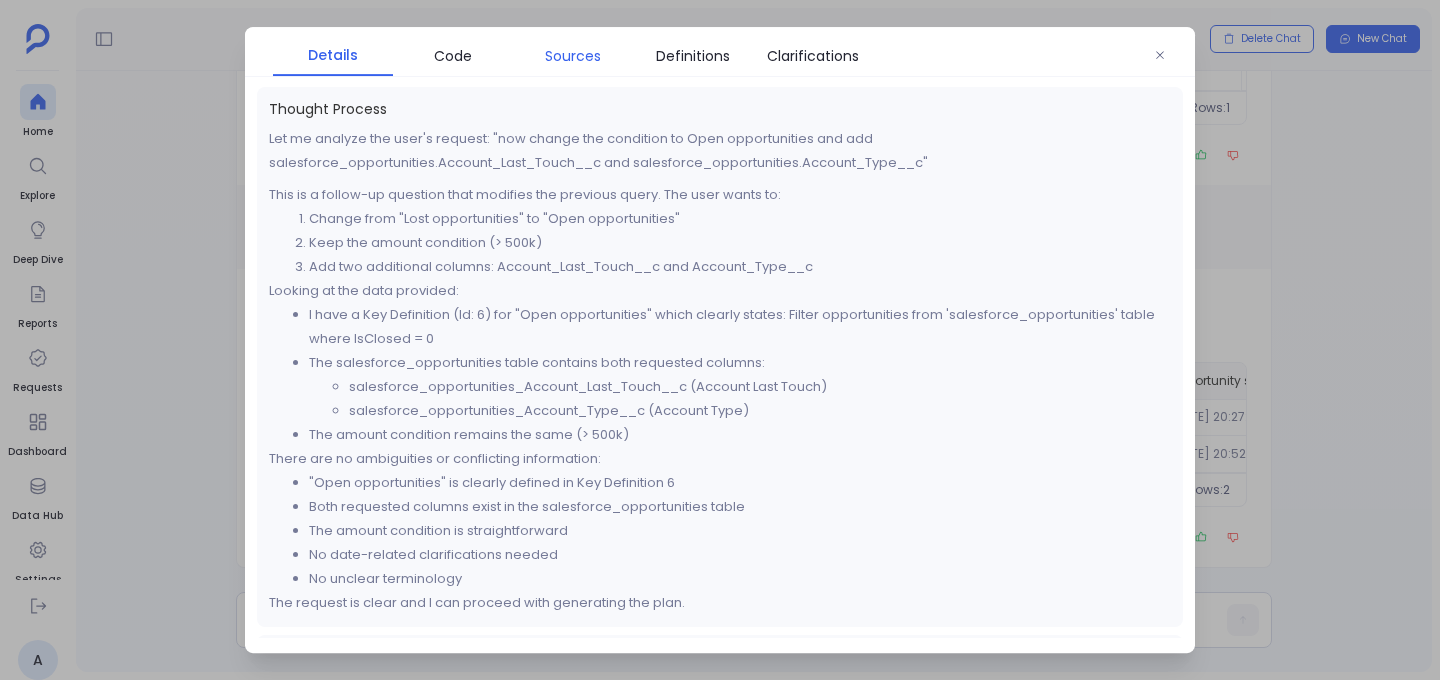click on "Sources" at bounding box center [573, 56] 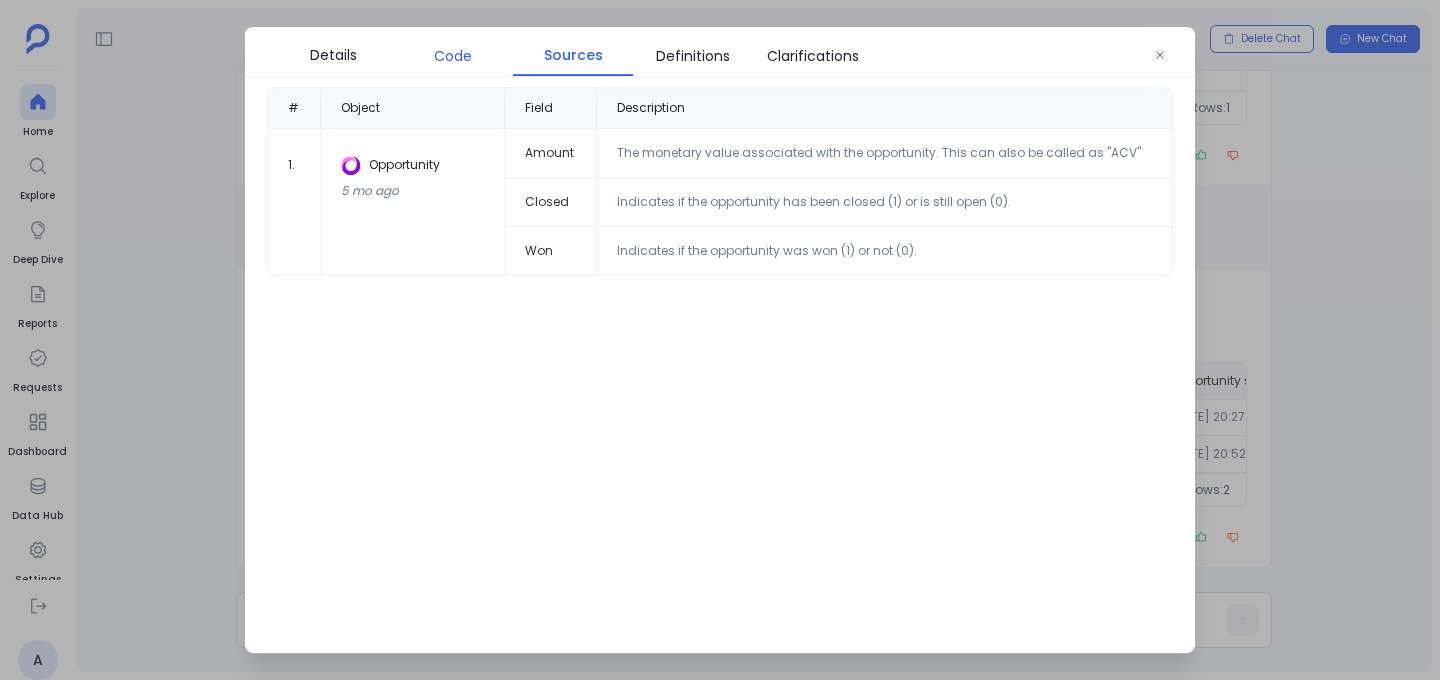click on "Code" at bounding box center [453, 56] 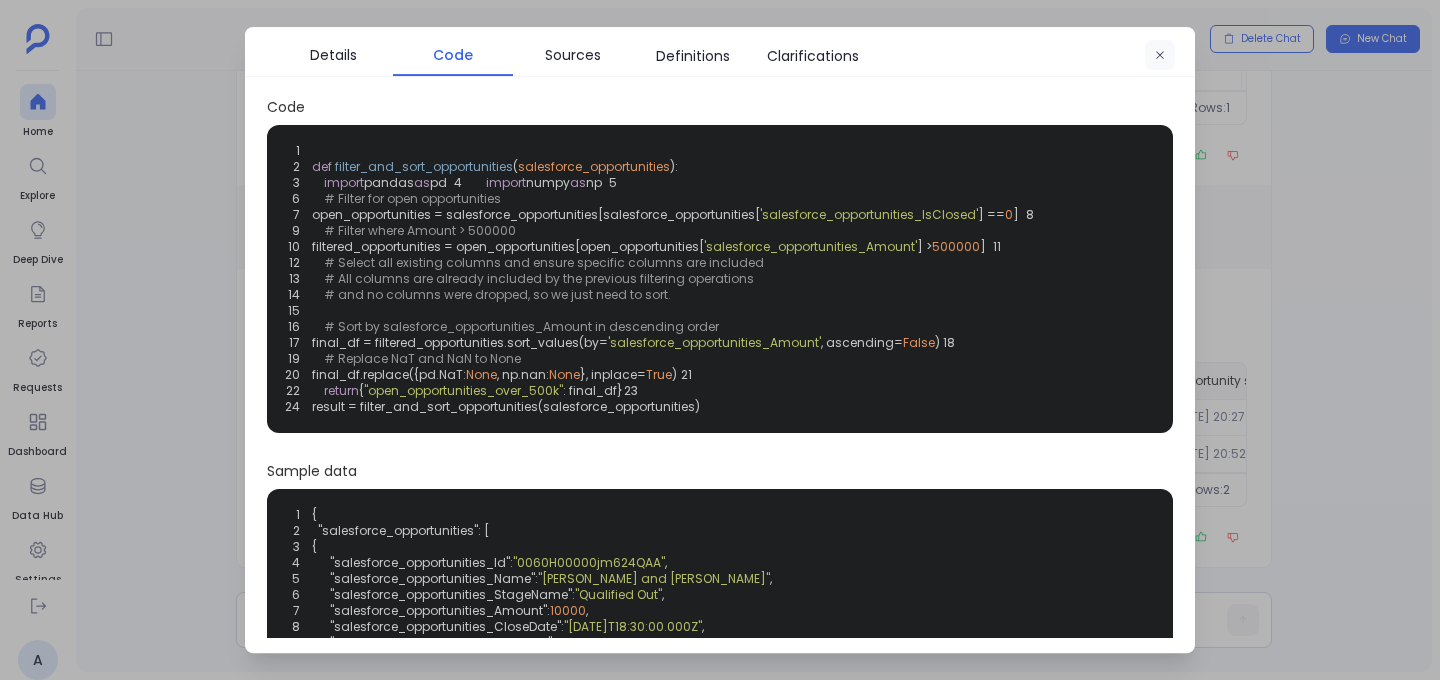 click at bounding box center [1160, 56] 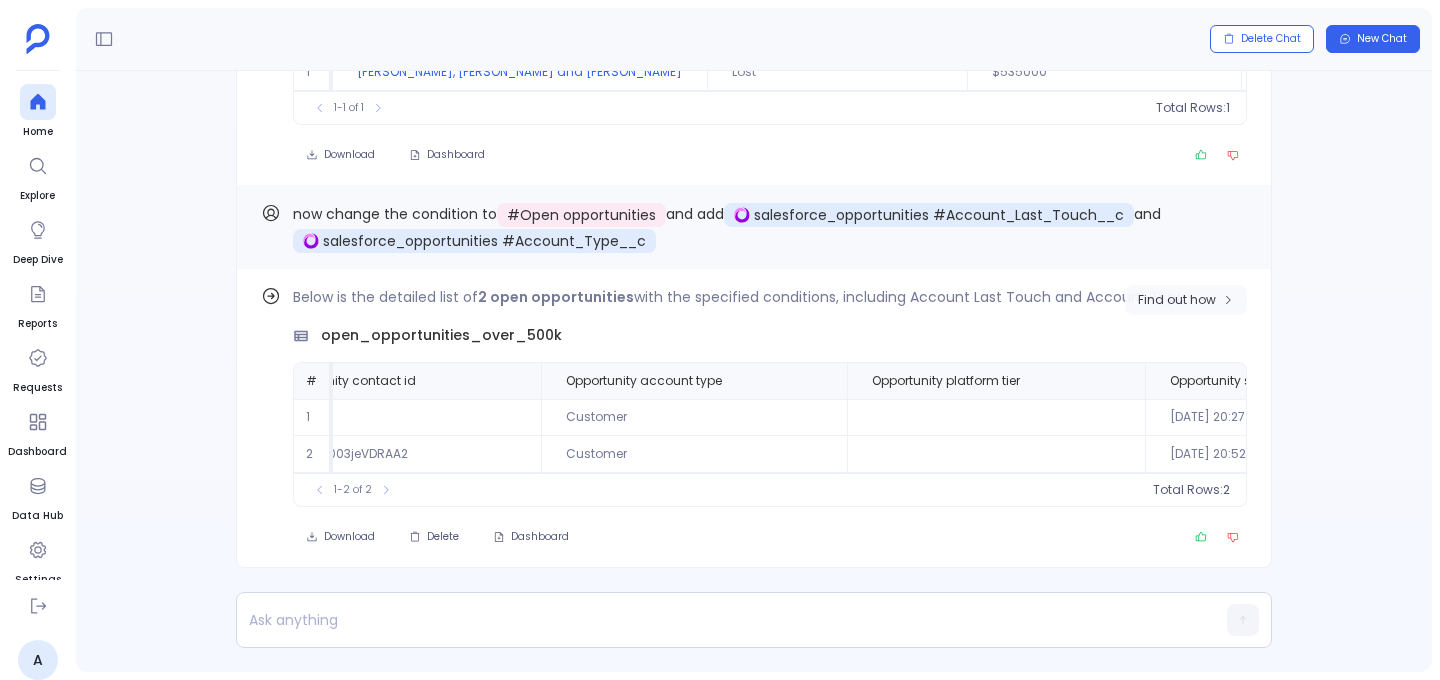 click on "Find out how" at bounding box center [1177, 300] 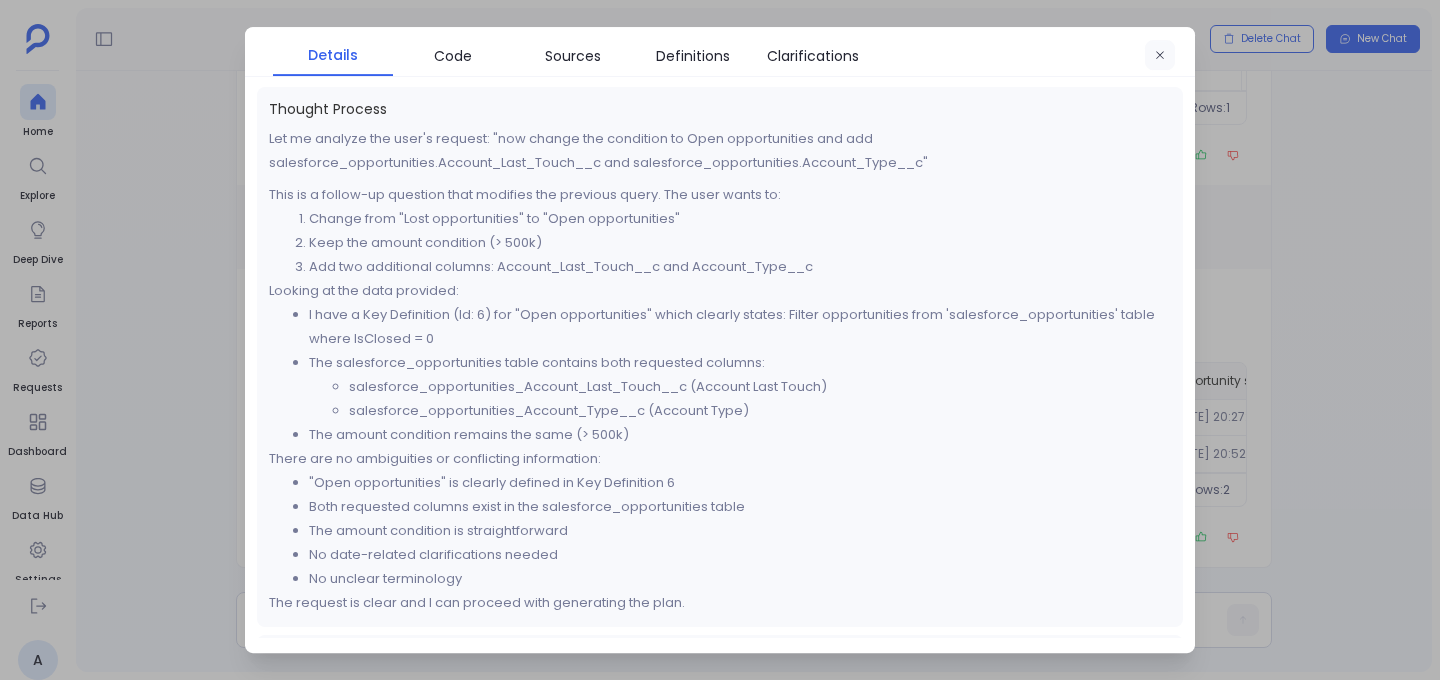click 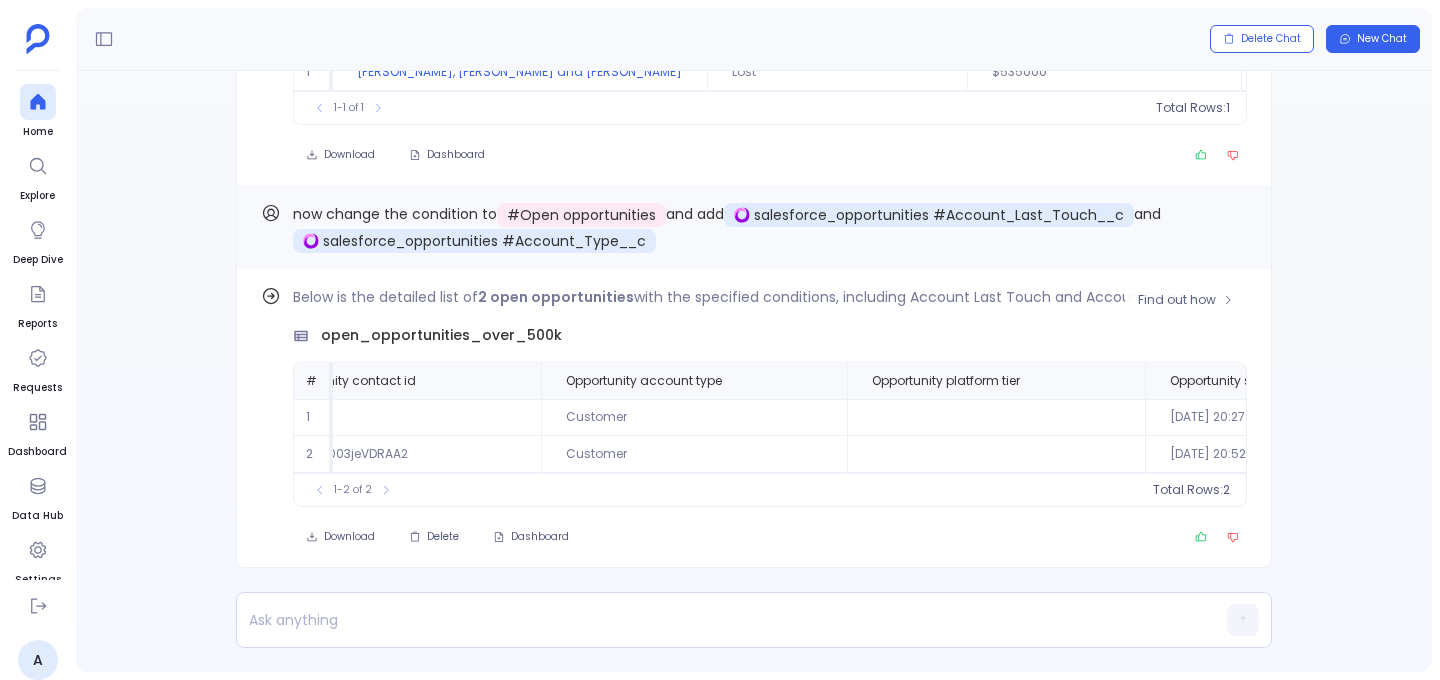 click on "open_opportunities_over_500k" at bounding box center [441, 335] 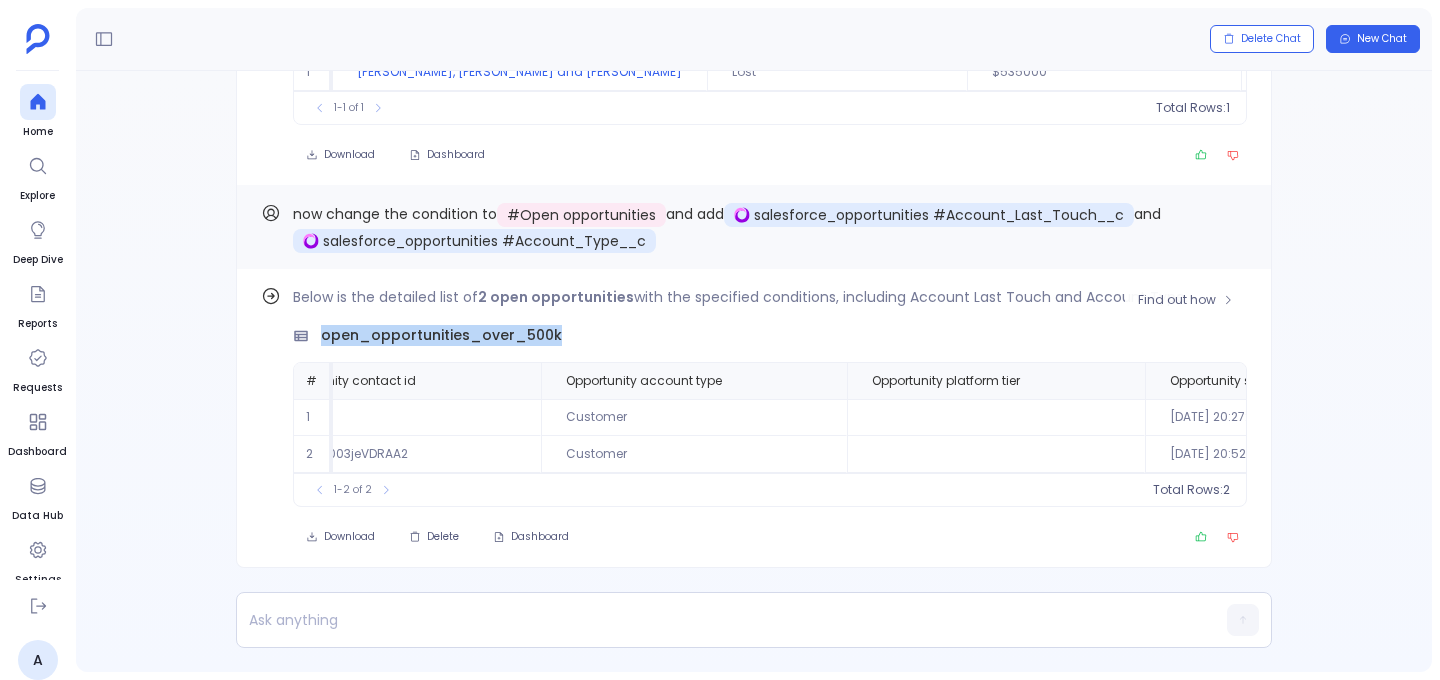 click on "open_opportunities_over_500k" at bounding box center (441, 335) 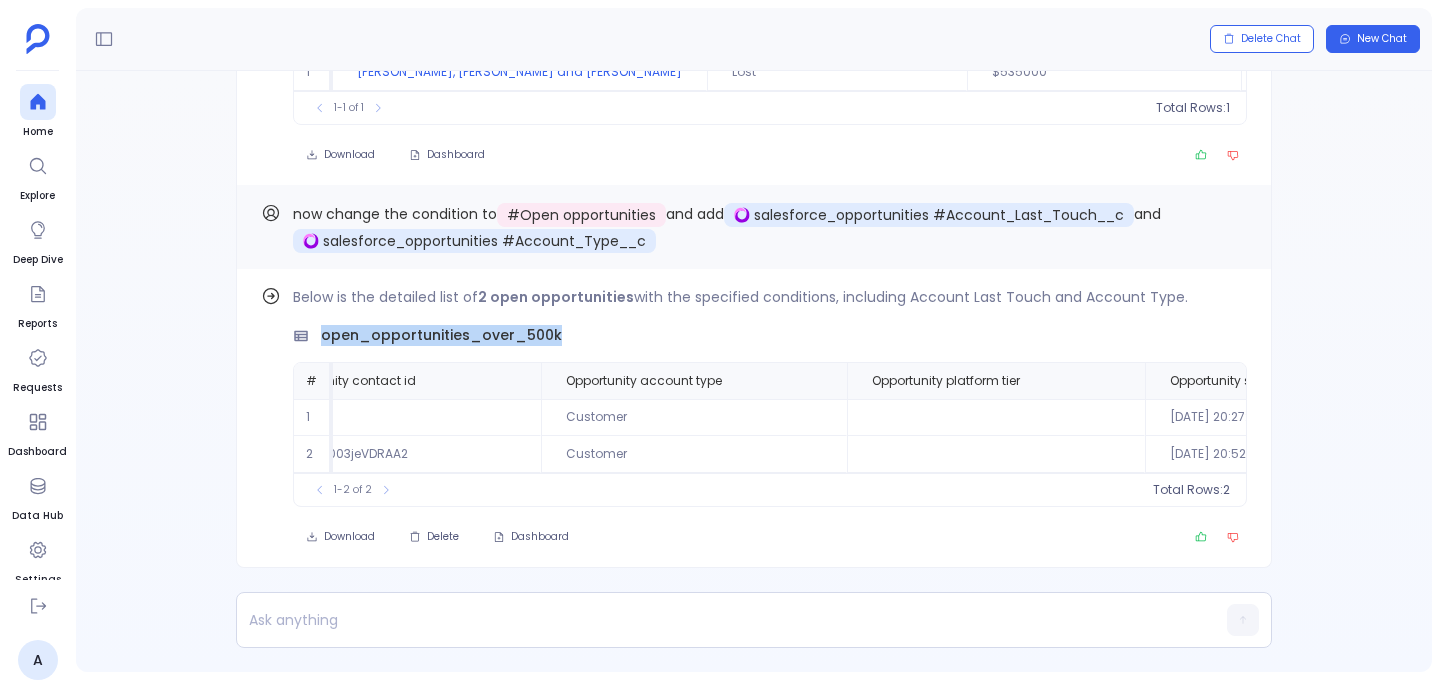 scroll, scrollTop: -240, scrollLeft: 0, axis: vertical 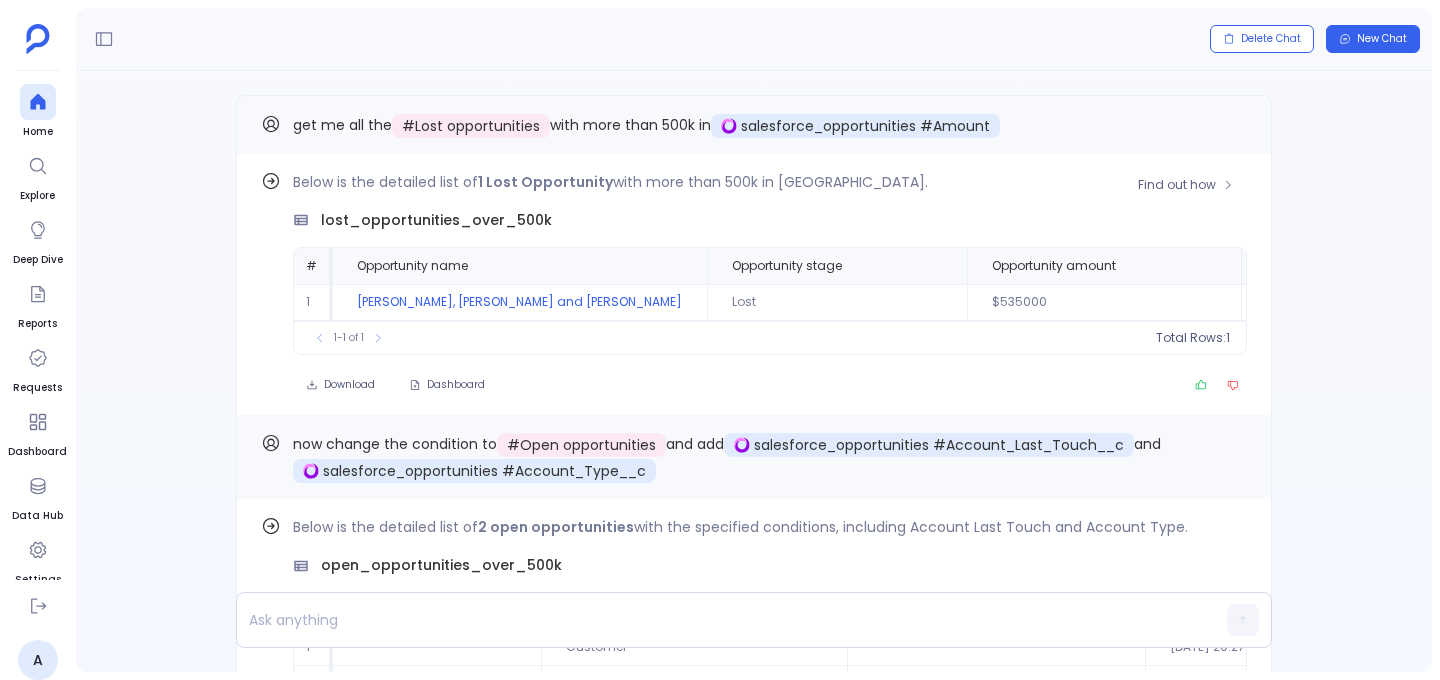 click on "lost_opportunities_over_500k" at bounding box center [436, 220] 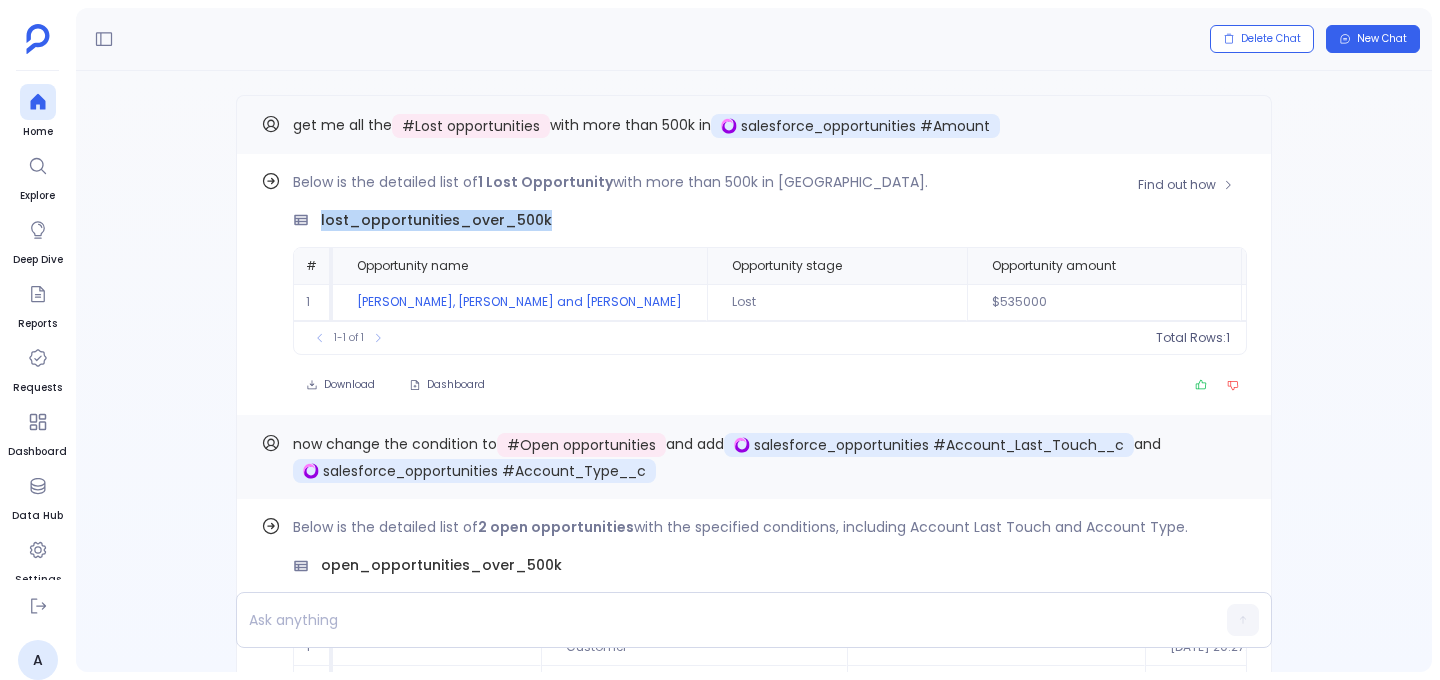 click on "lost_opportunities_over_500k" at bounding box center [436, 220] 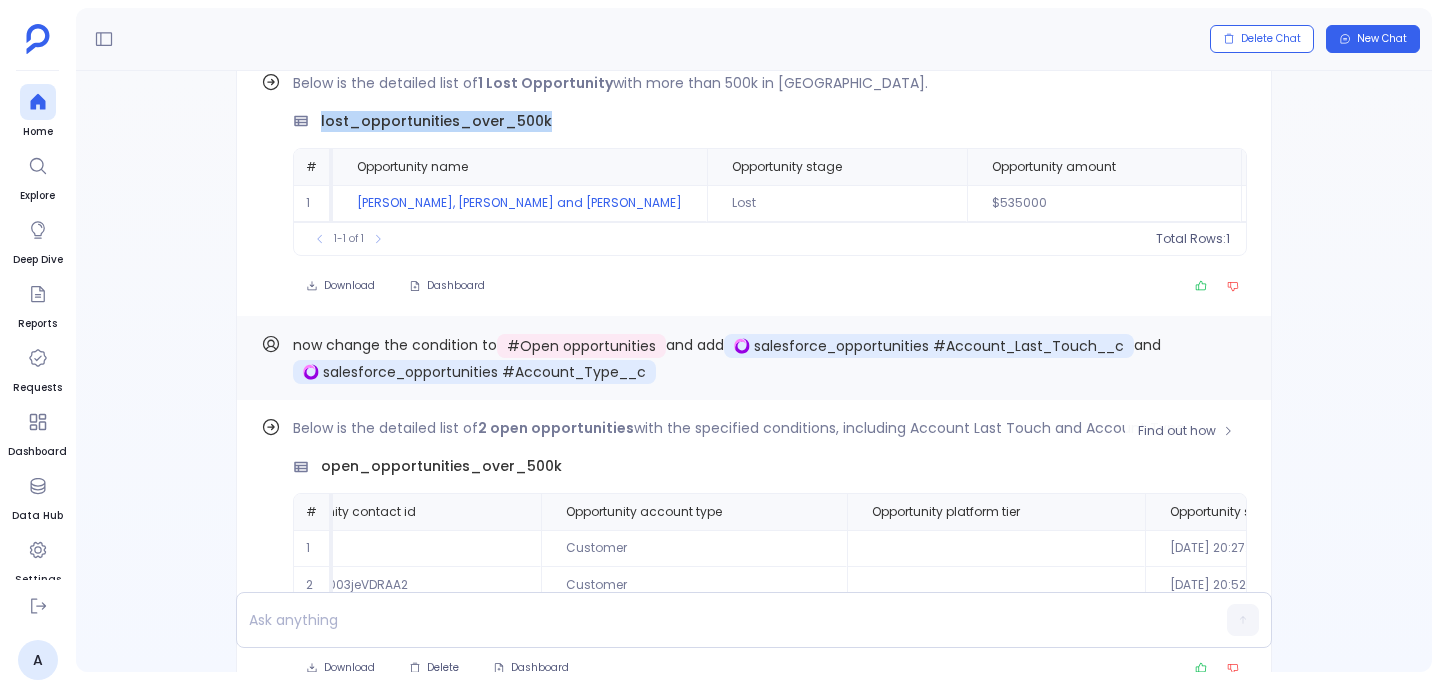 scroll, scrollTop: 0, scrollLeft: 0, axis: both 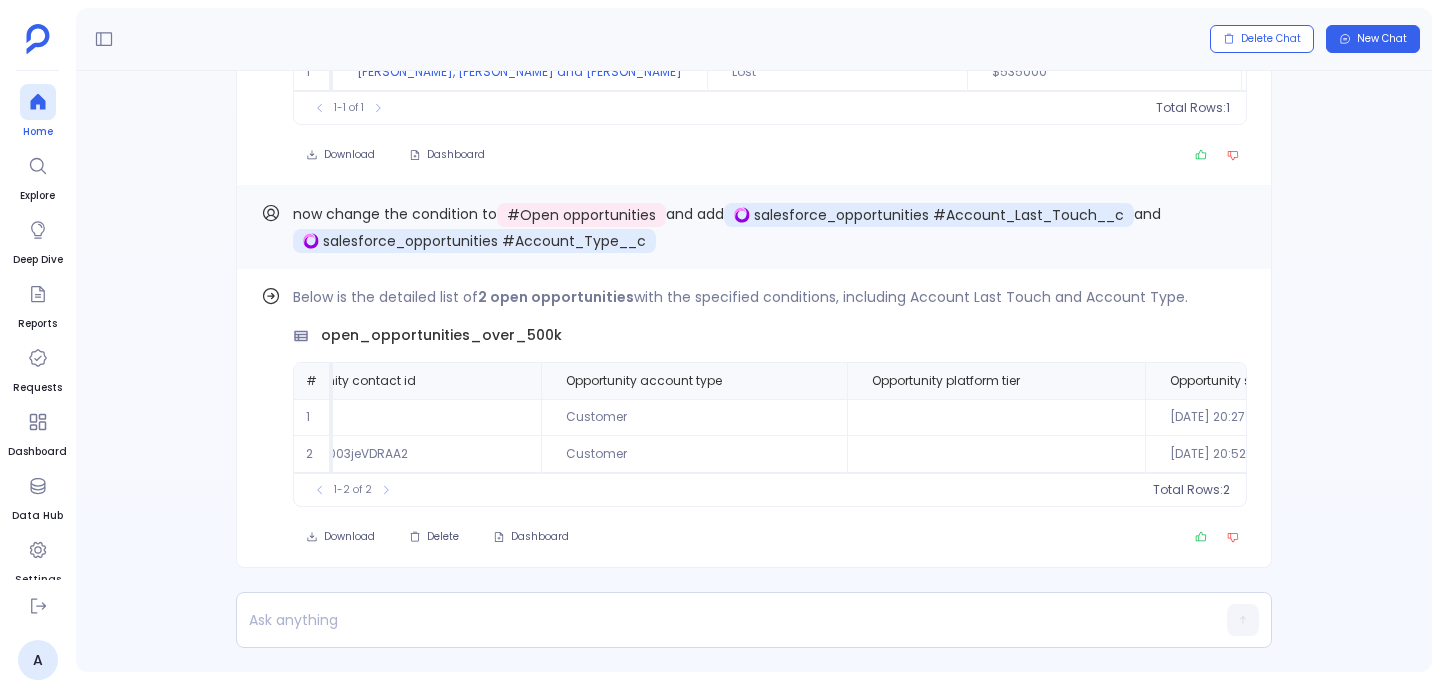 click 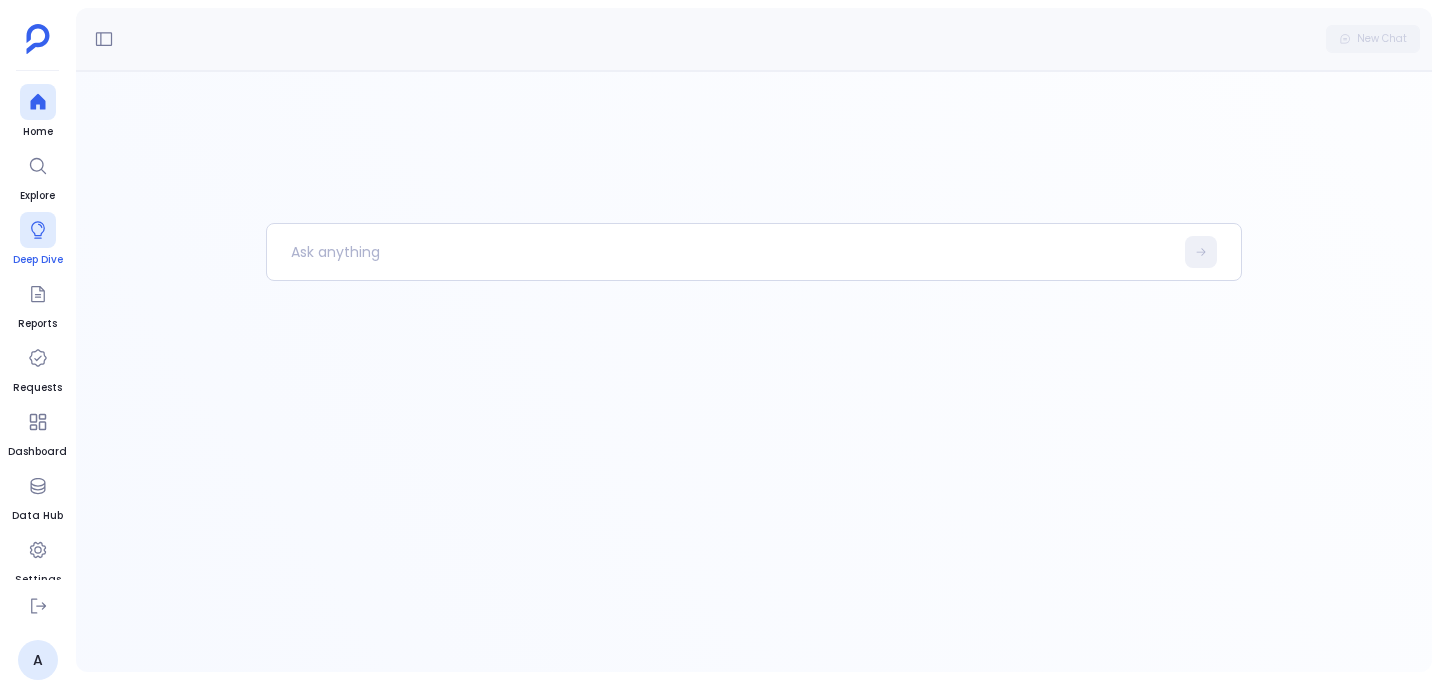 click on "Deep Dive" at bounding box center (38, 240) 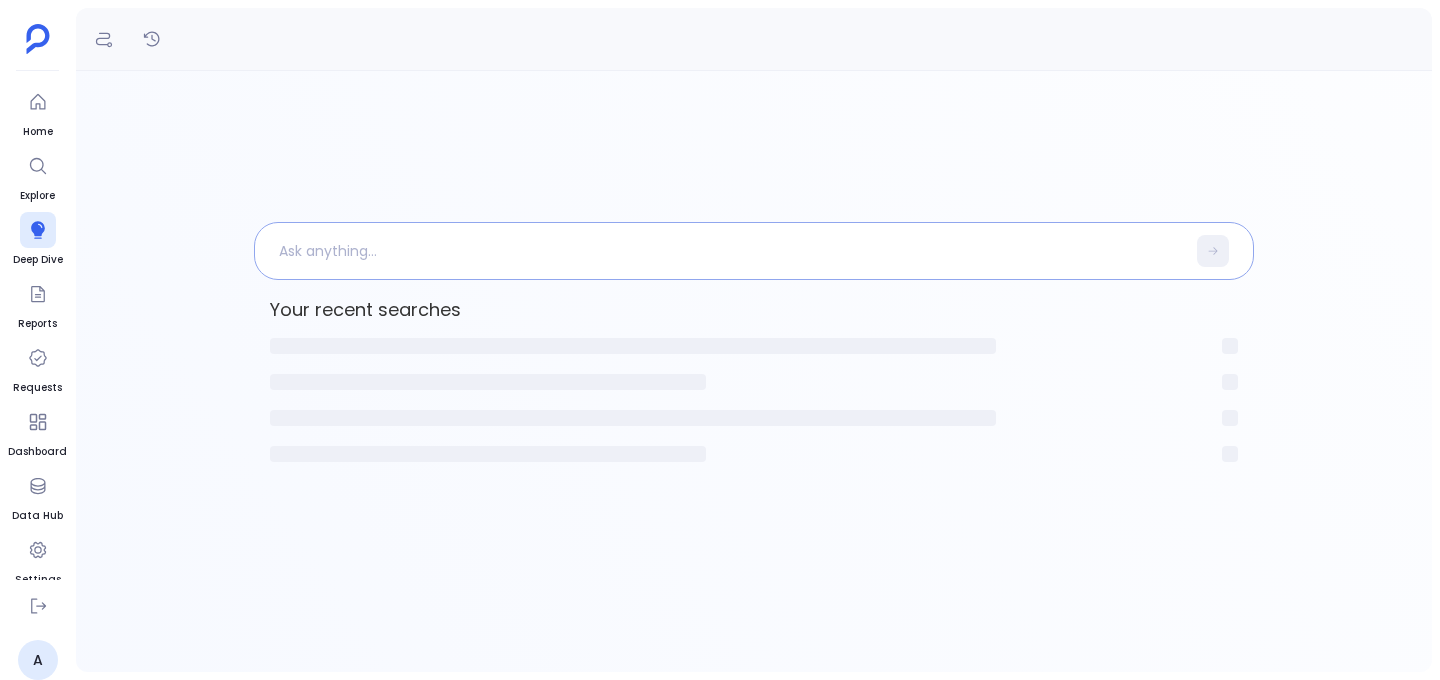 click at bounding box center [720, 251] 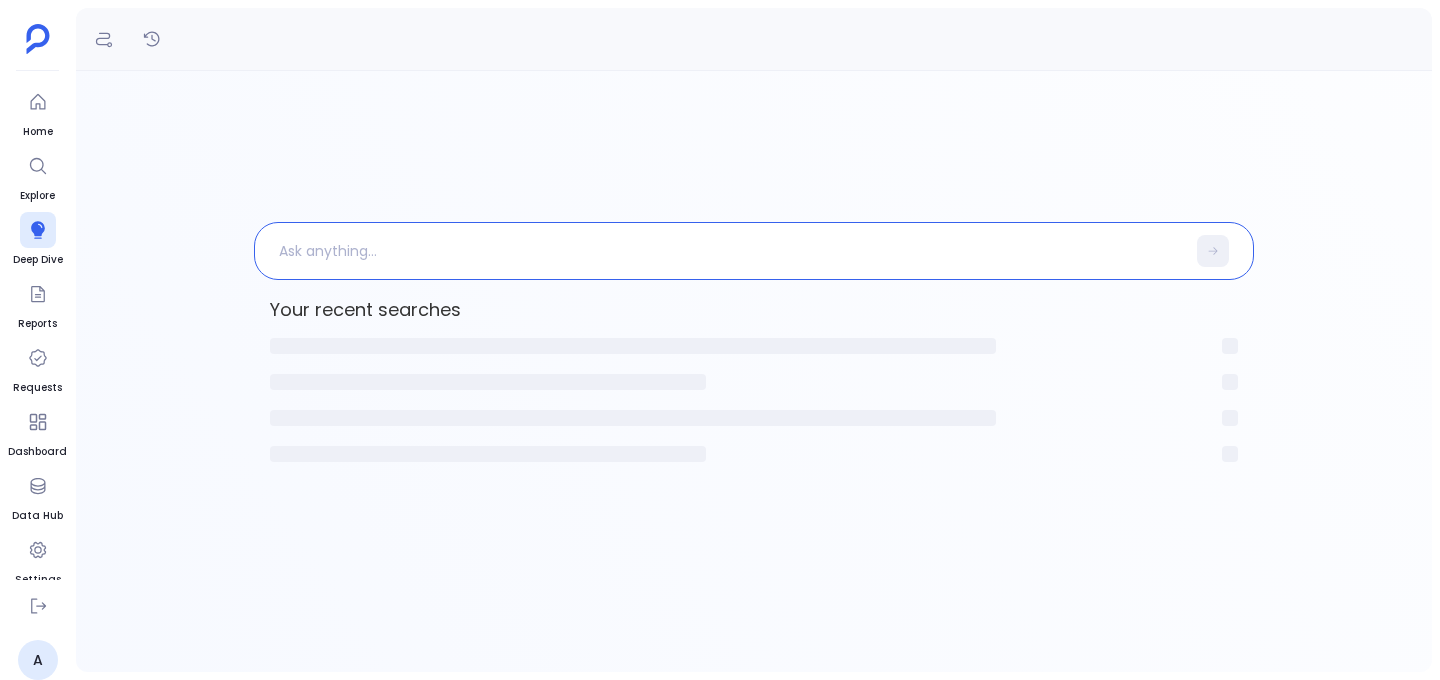 type 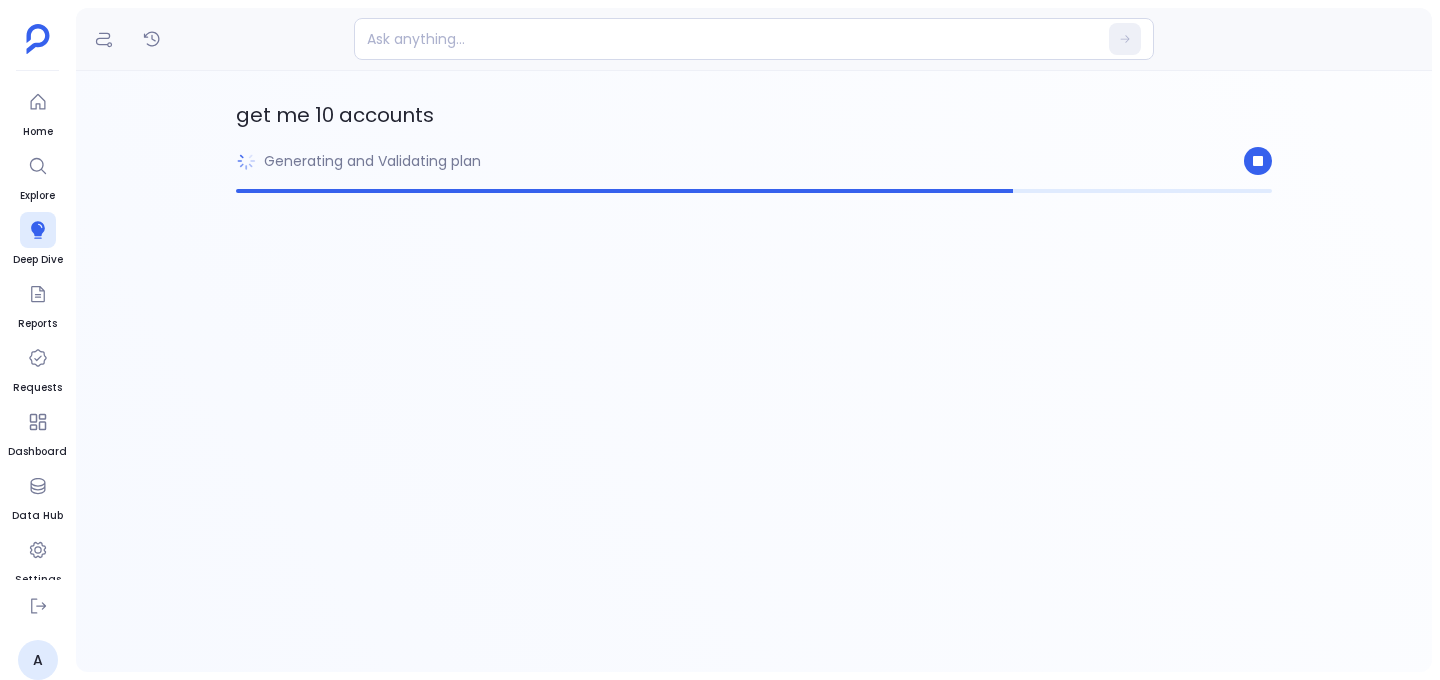click on "Generating and Validating plan" at bounding box center [372, 161] 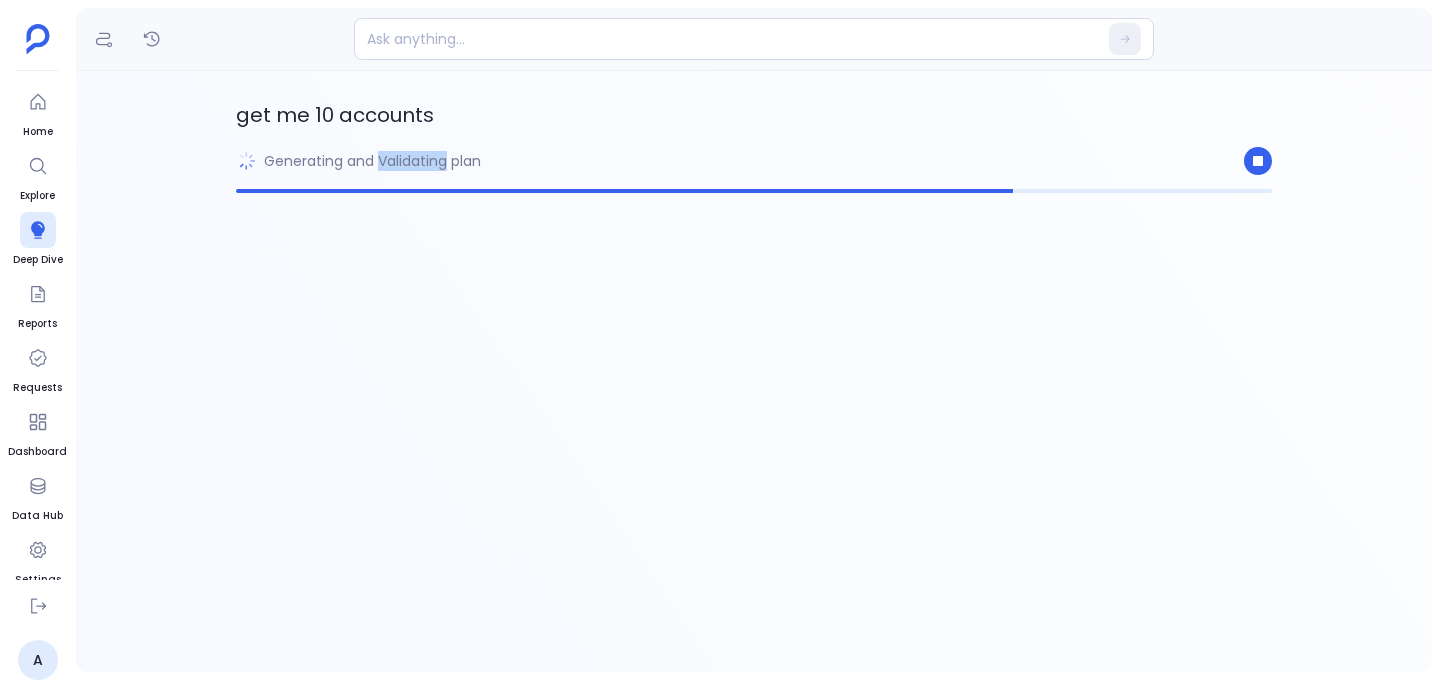 click on "Generating and Validating plan" at bounding box center [372, 161] 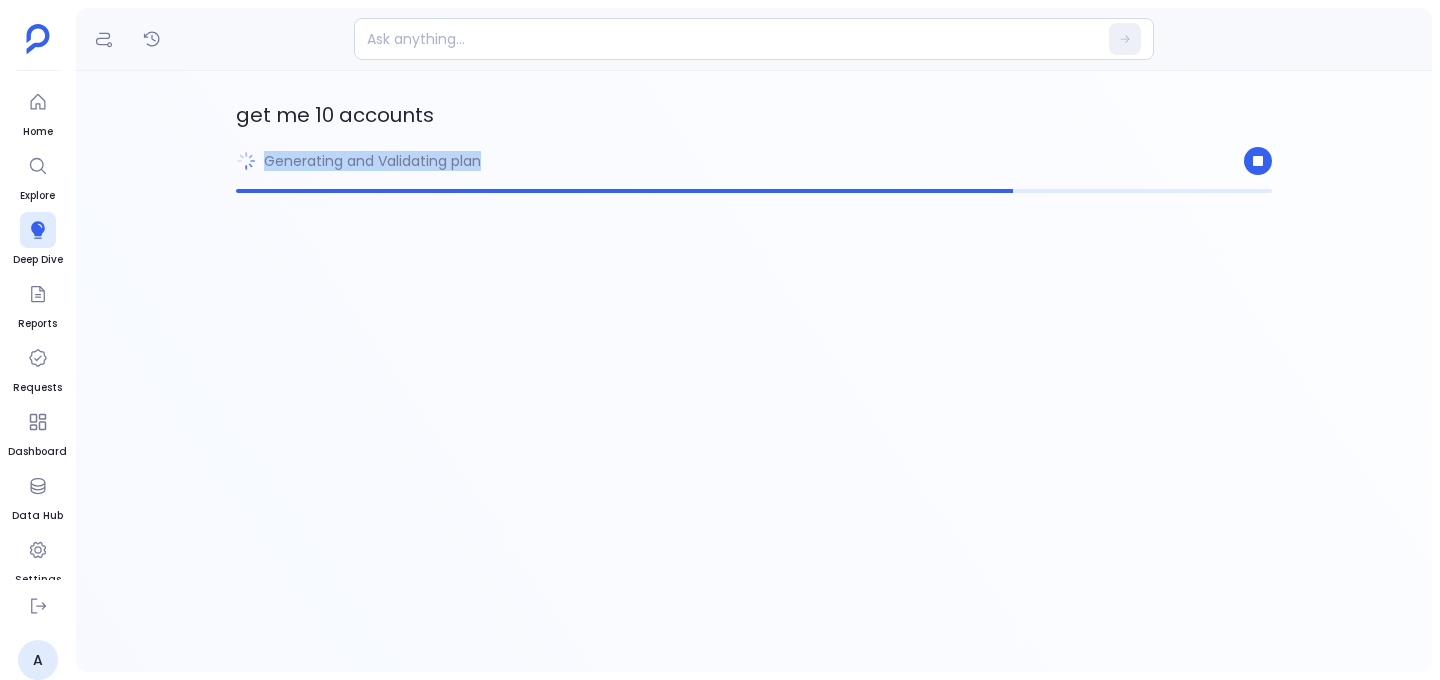 click on "Generating and Validating plan" at bounding box center (372, 161) 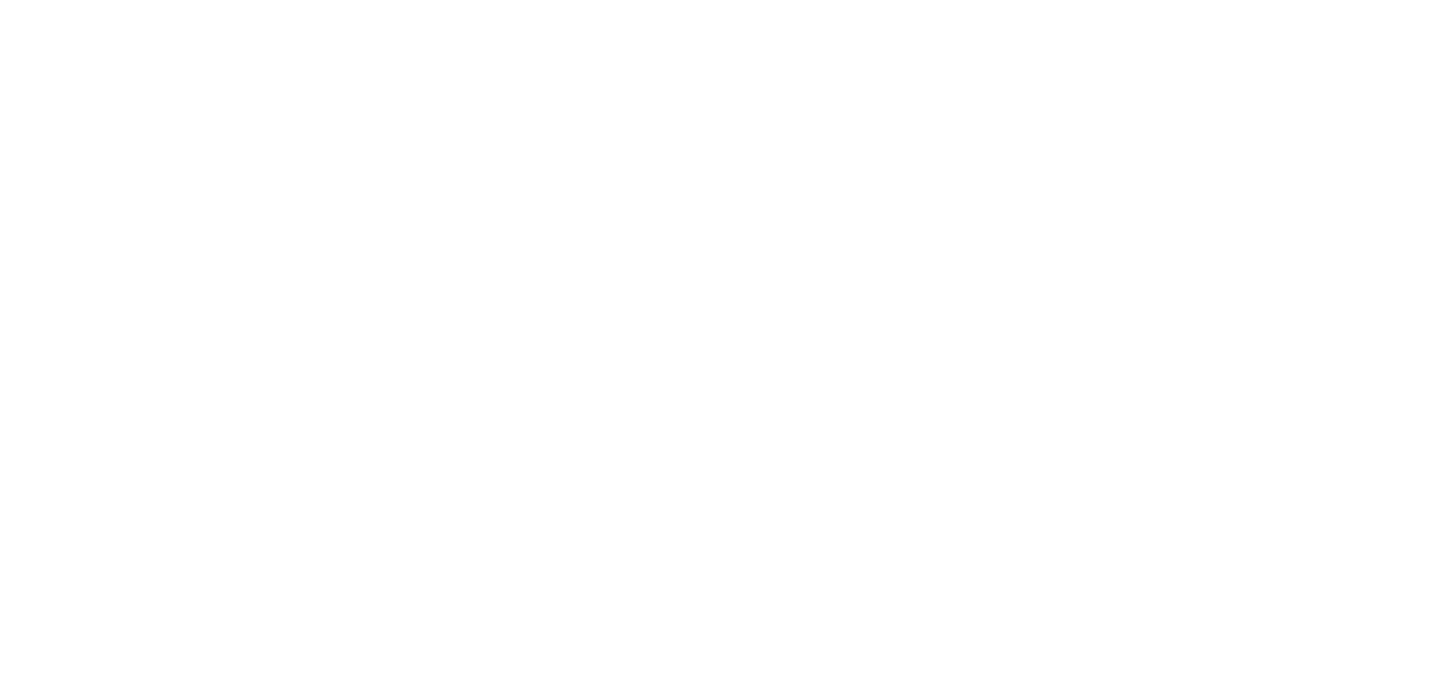 scroll, scrollTop: 0, scrollLeft: 0, axis: both 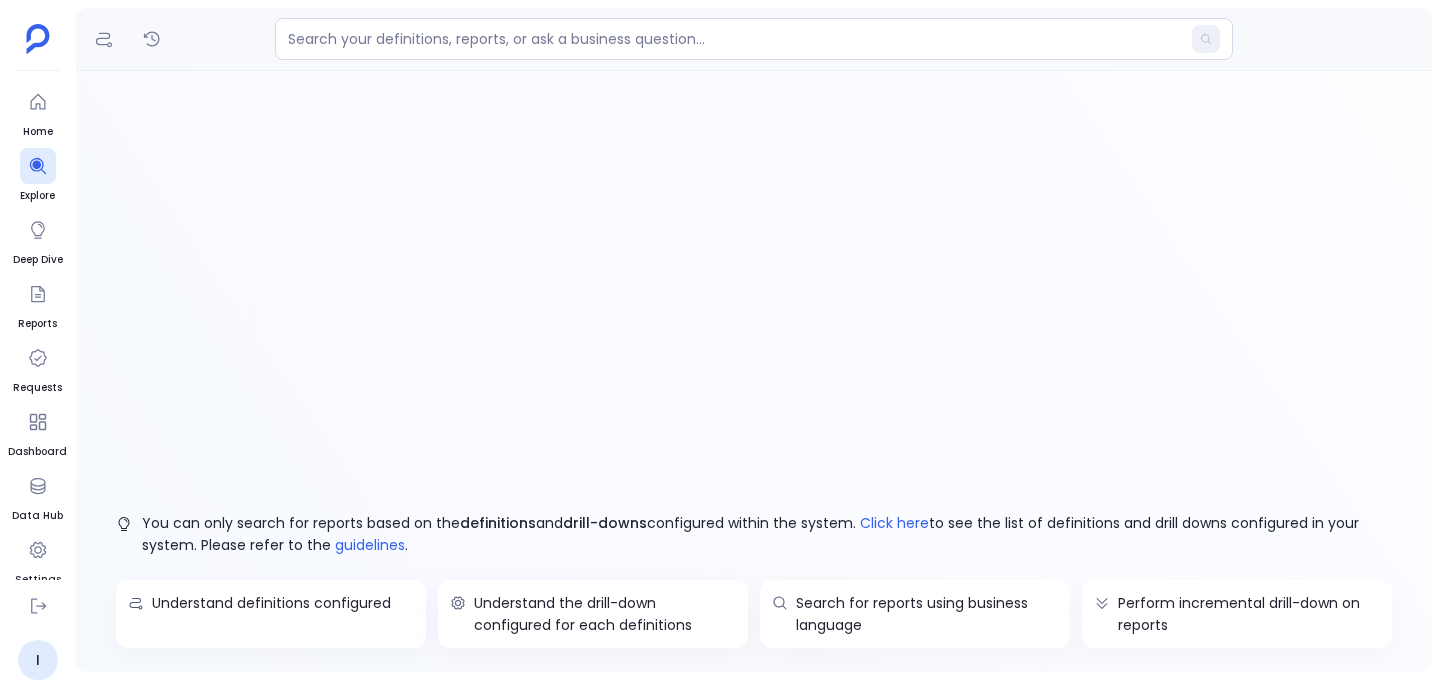 click 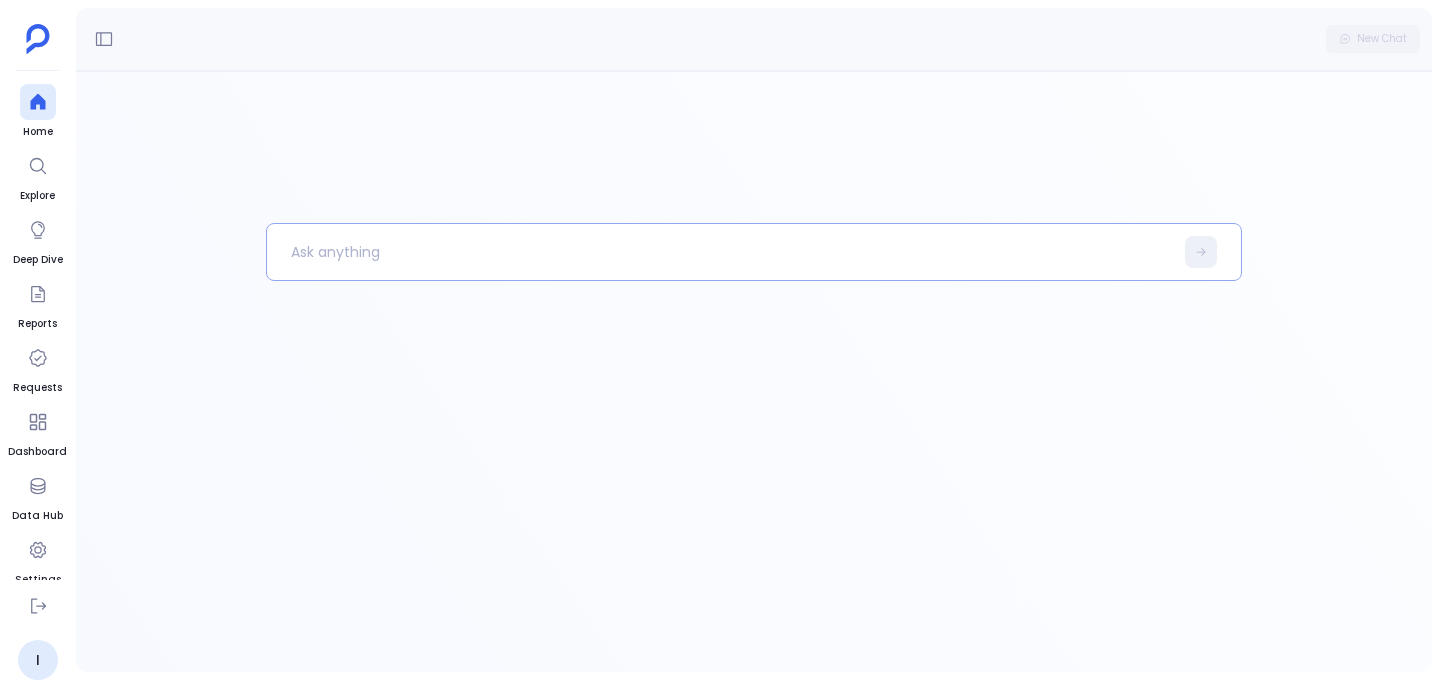 click at bounding box center (720, 252) 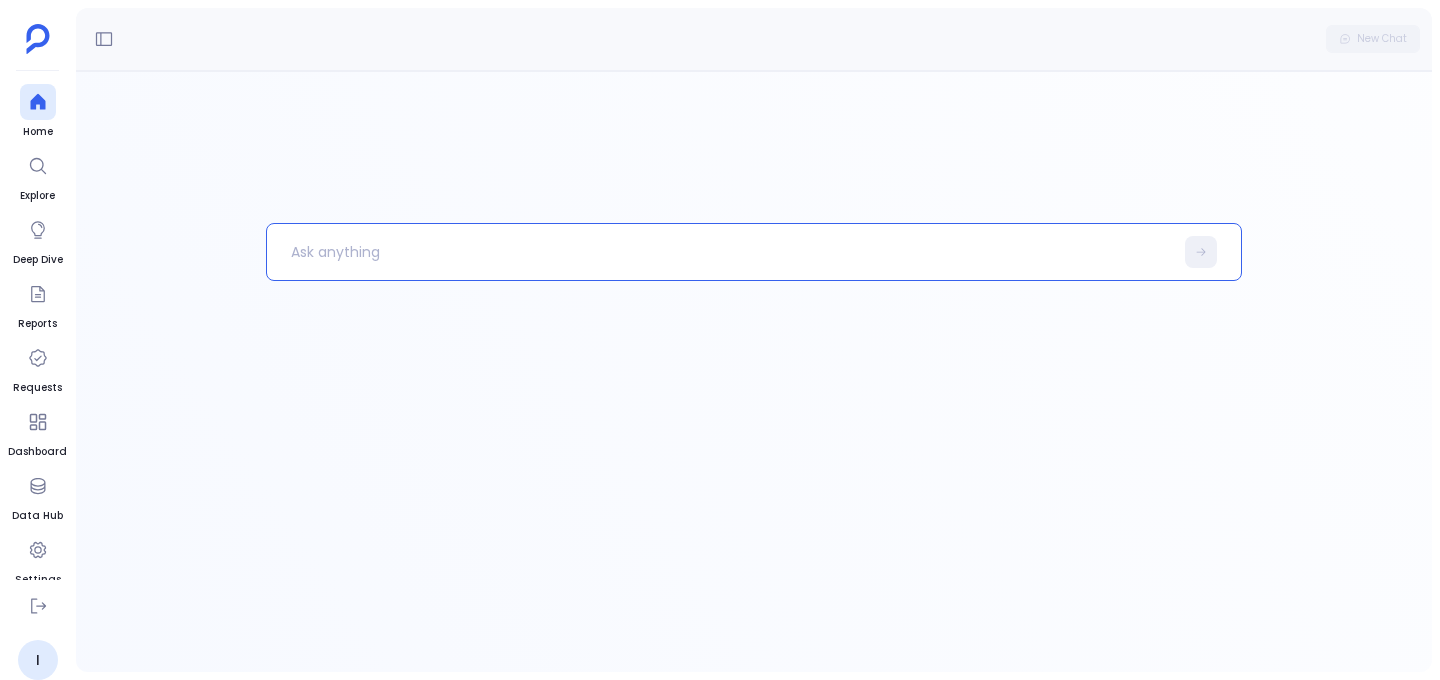 type 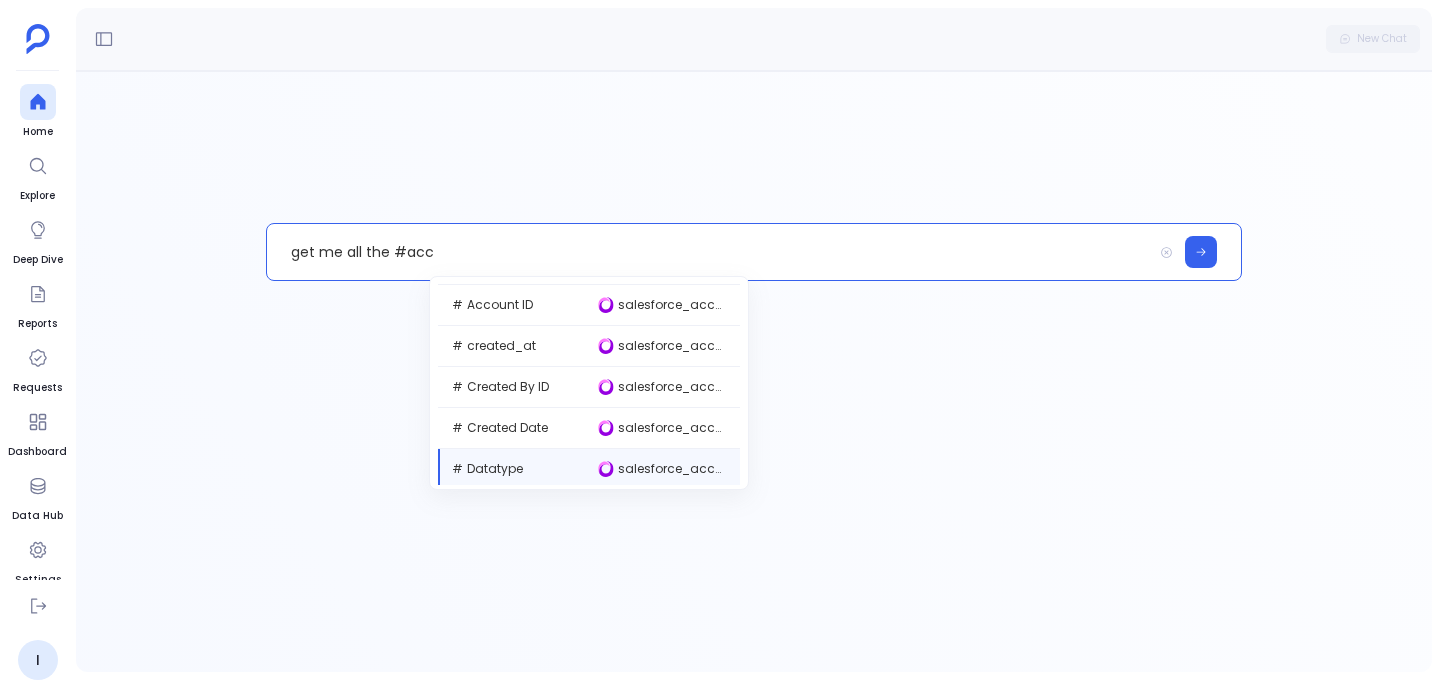 scroll, scrollTop: 337, scrollLeft: 0, axis: vertical 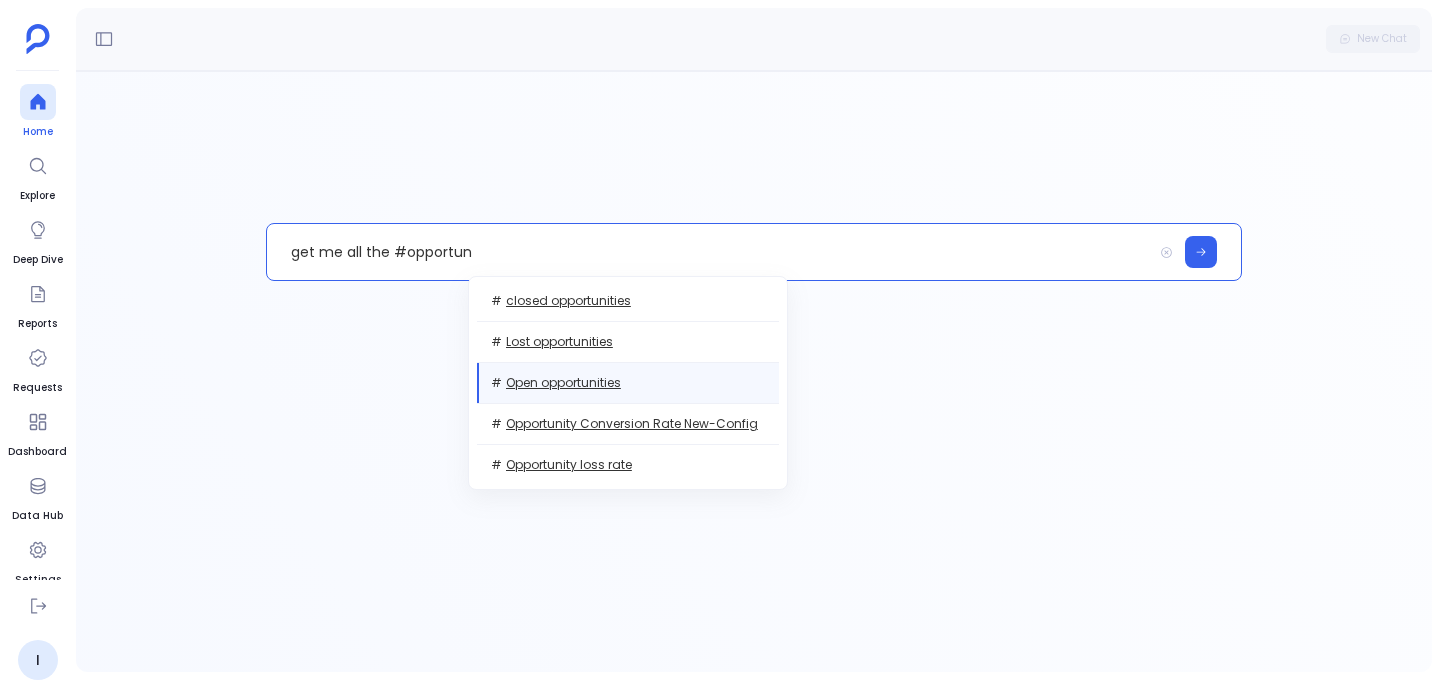 click 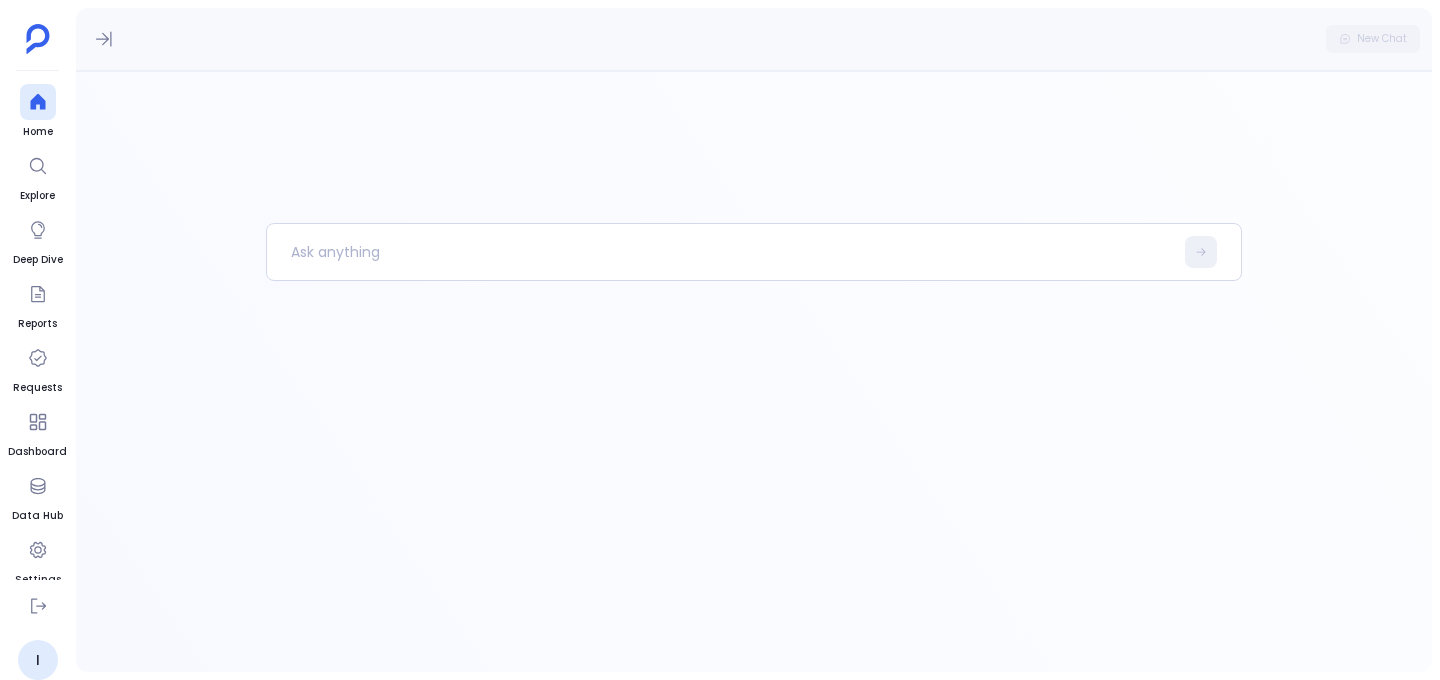 drag, startPoint x: 108, startPoint y: 37, endPoint x: 139, endPoint y: 124, distance: 92.358 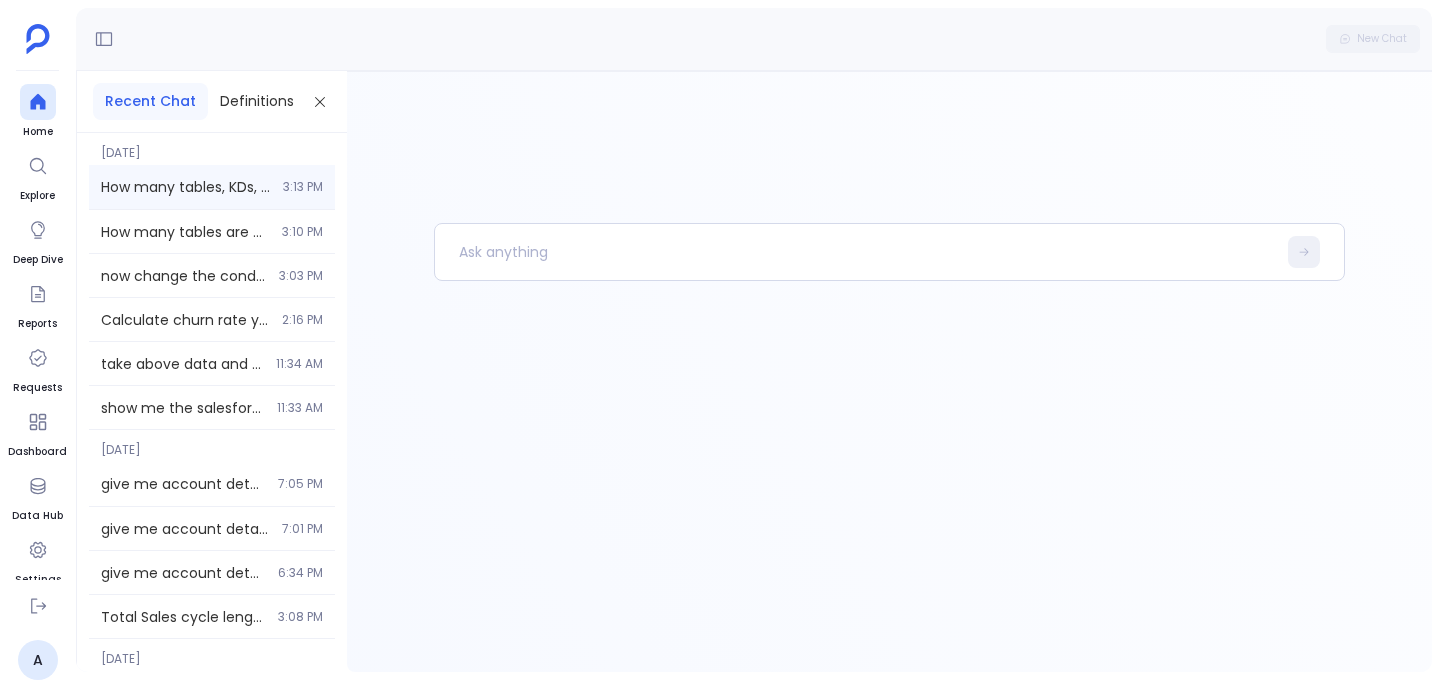 click on "How many tables, KDs, columns are there totally?" at bounding box center [186, 187] 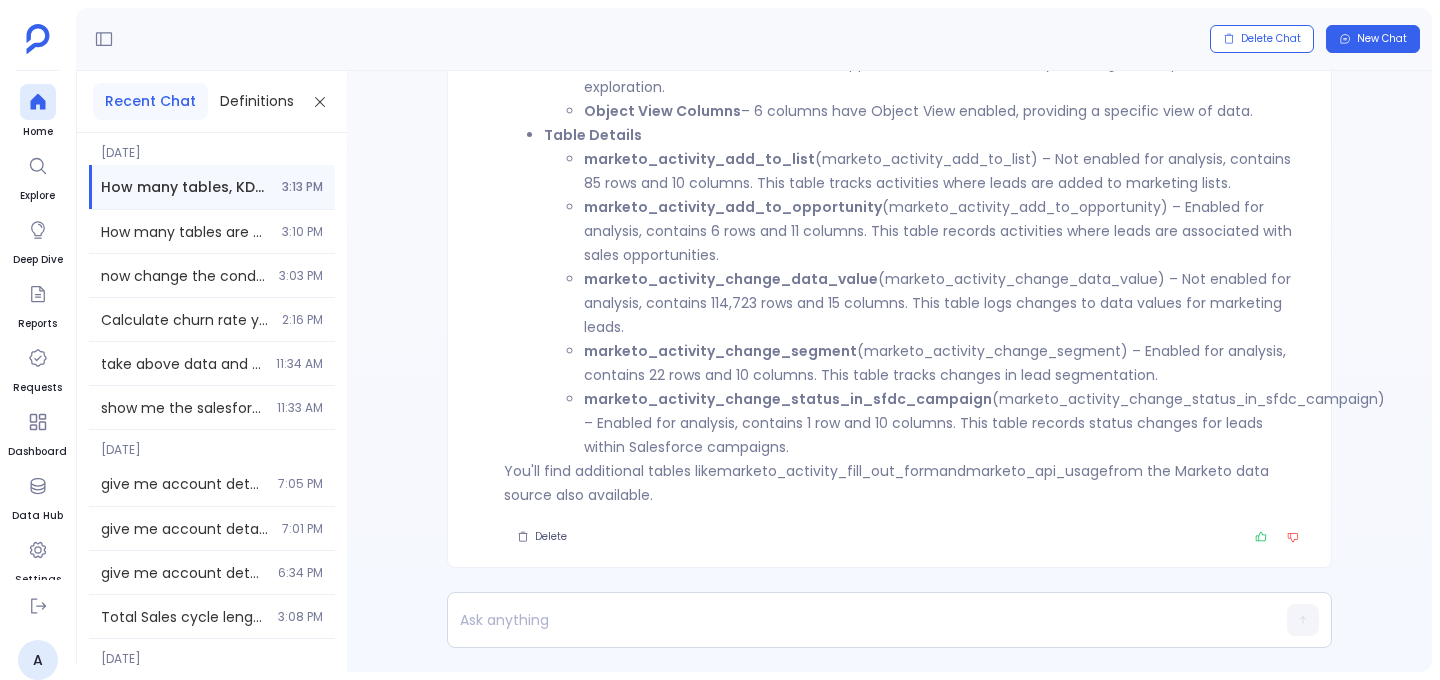 scroll, scrollTop: -300, scrollLeft: 0, axis: vertical 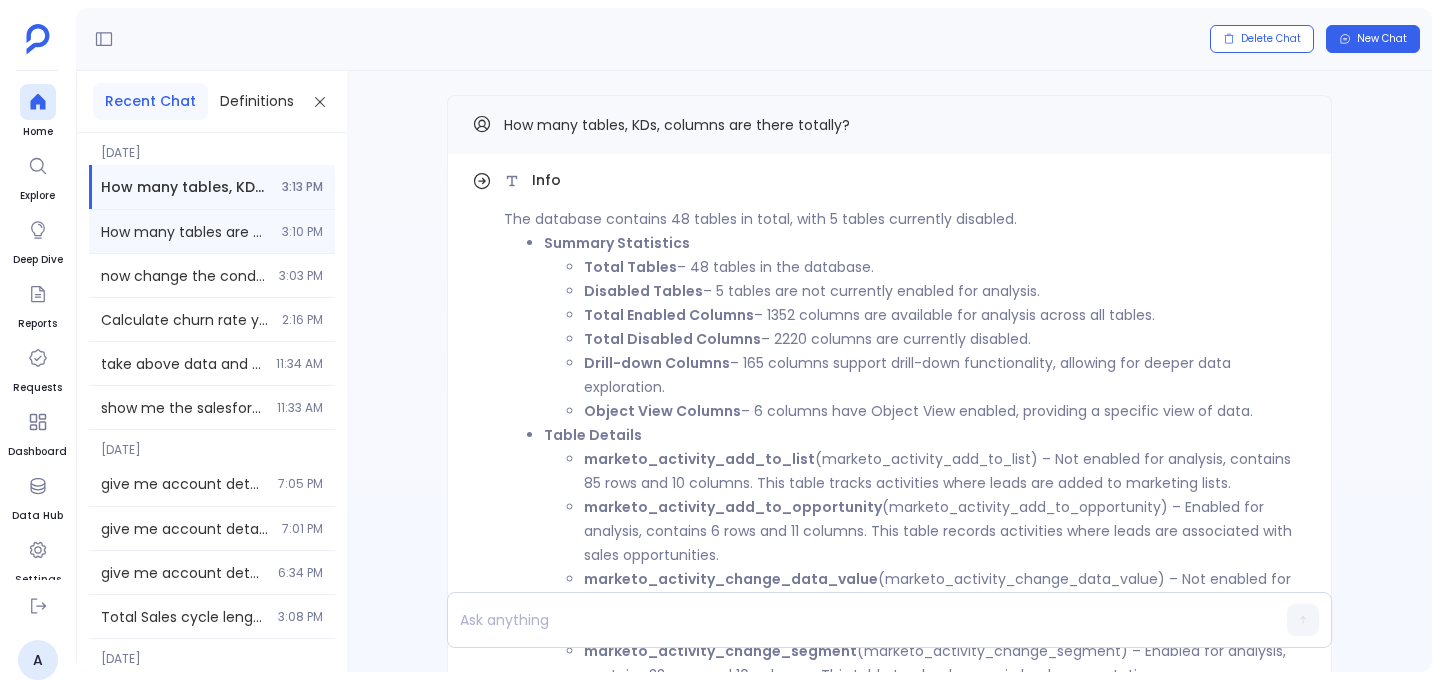 click on "How many tables are enabled? 3:10 PM" at bounding box center (212, 231) 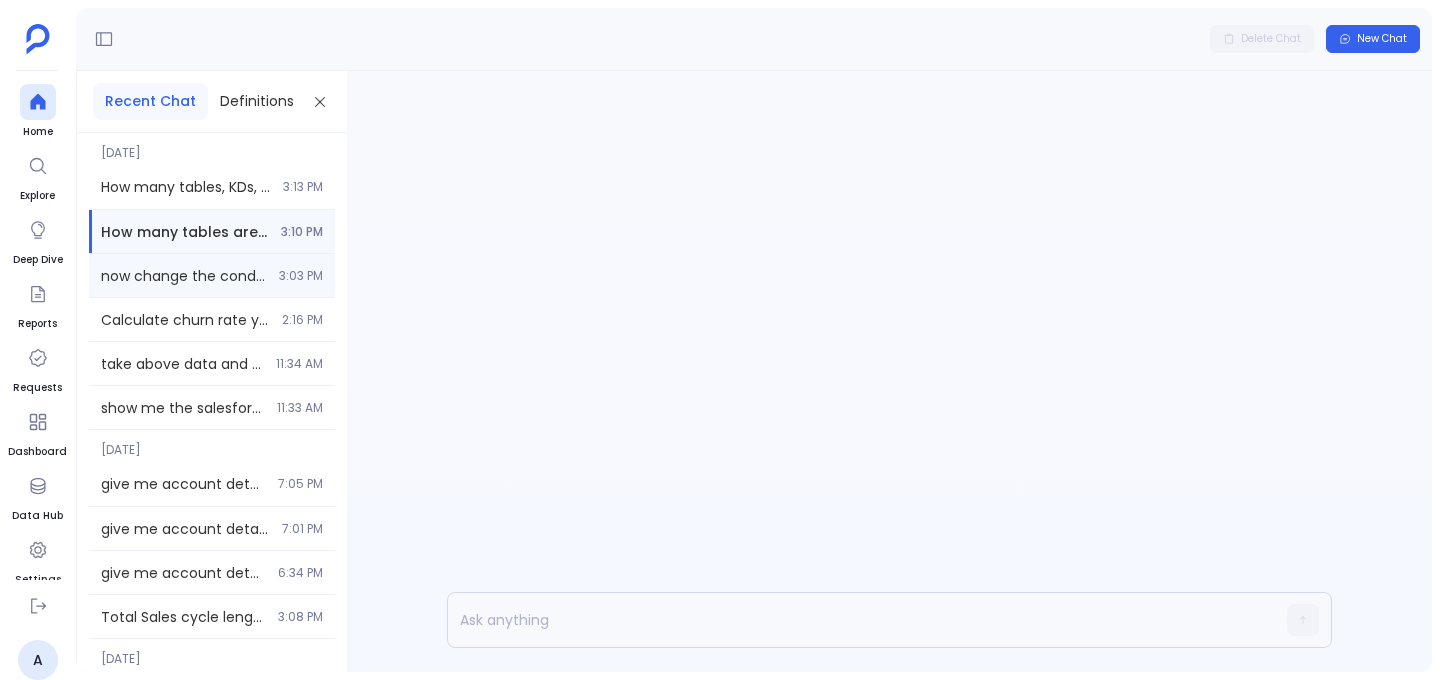 scroll, scrollTop: 0, scrollLeft: 0, axis: both 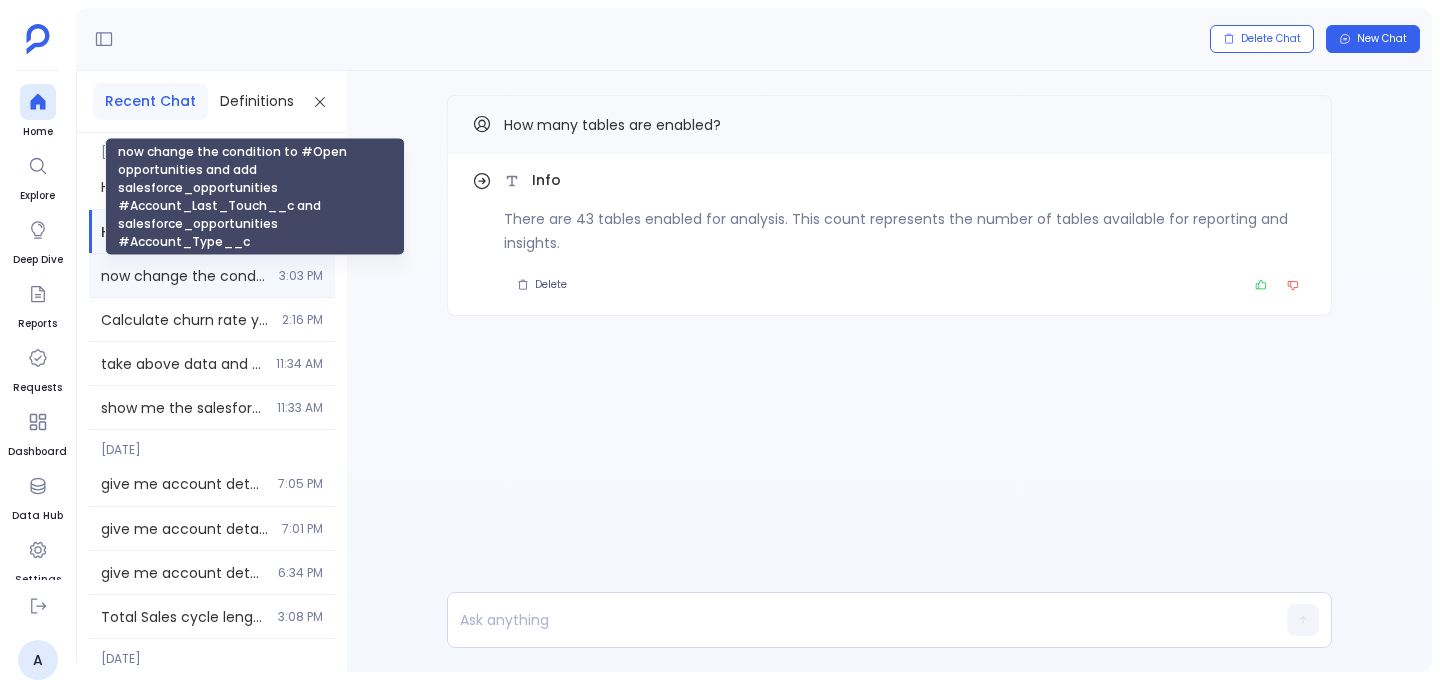 click on "now change the condition to #Open opportunities and add salesforce_opportunities #Account_Last_Touch__c and salesforce_opportunities #Account_Type__c" at bounding box center [184, 276] 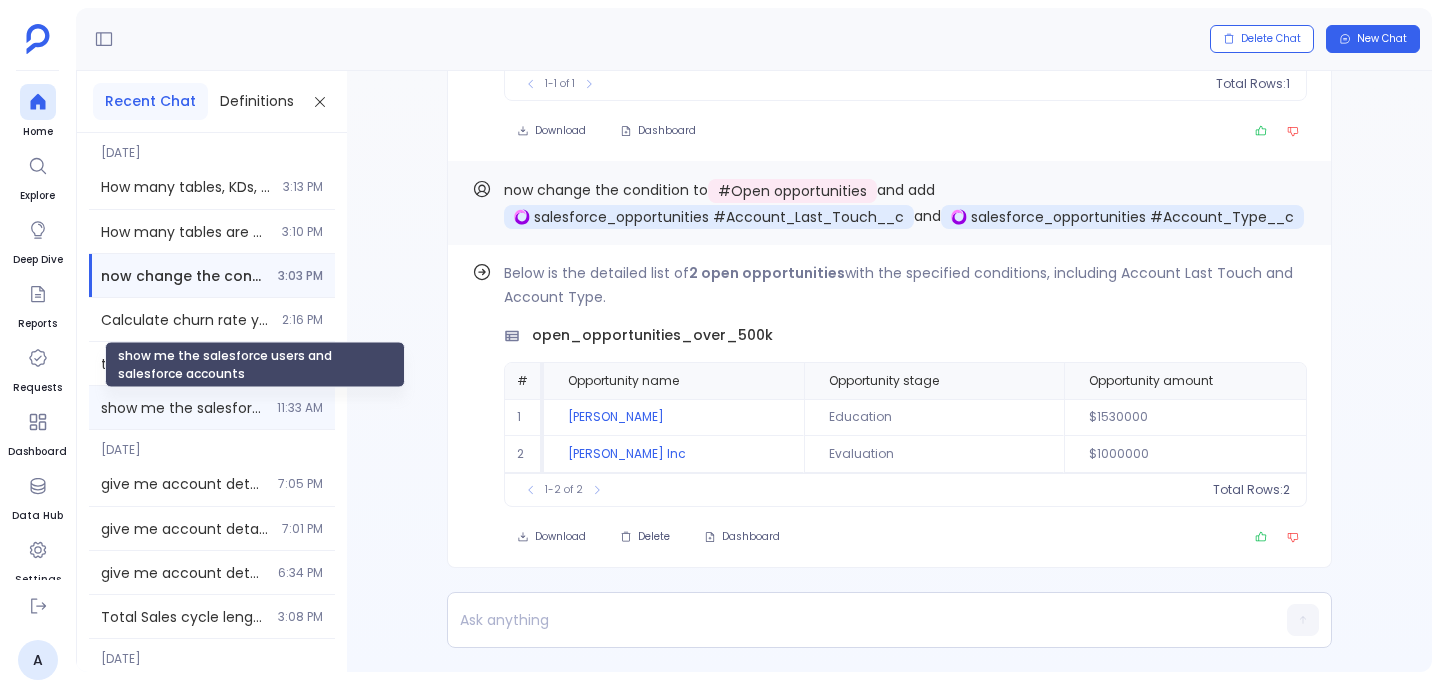 click on "show me the salesforce users and salesforce accounts" at bounding box center (183, 408) 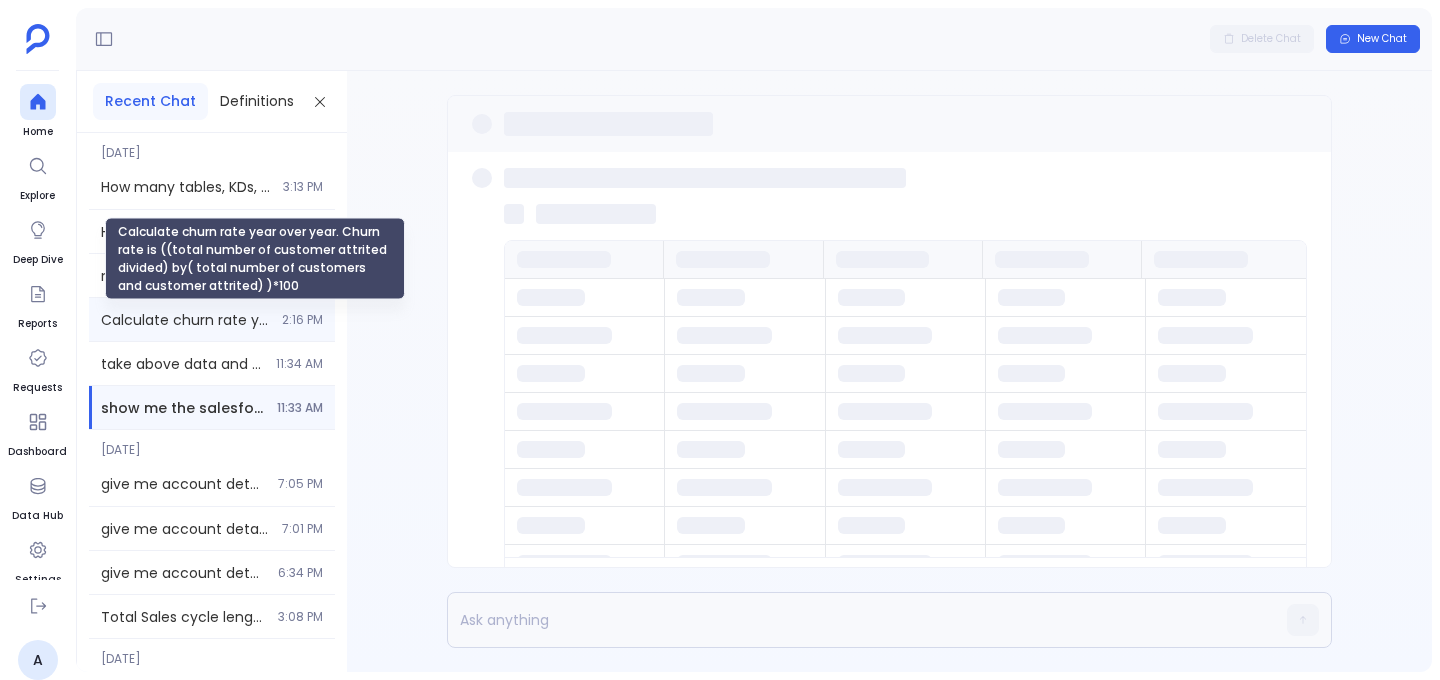 click on "Calculate churn rate year over year. Churn rate is ((total number of customer attrited divided) by( total number of customers and customer attrited) )*100 2:16 PM" at bounding box center [212, 319] 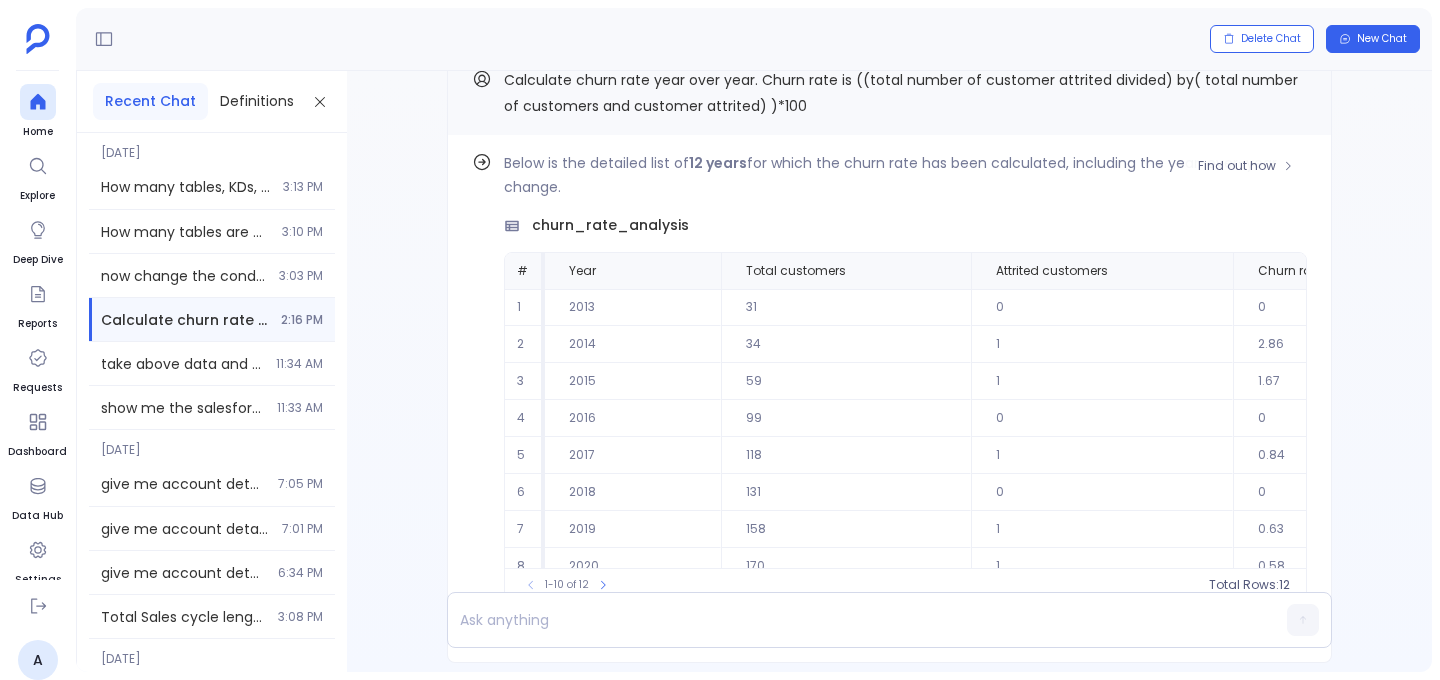 scroll, scrollTop: -140, scrollLeft: 0, axis: vertical 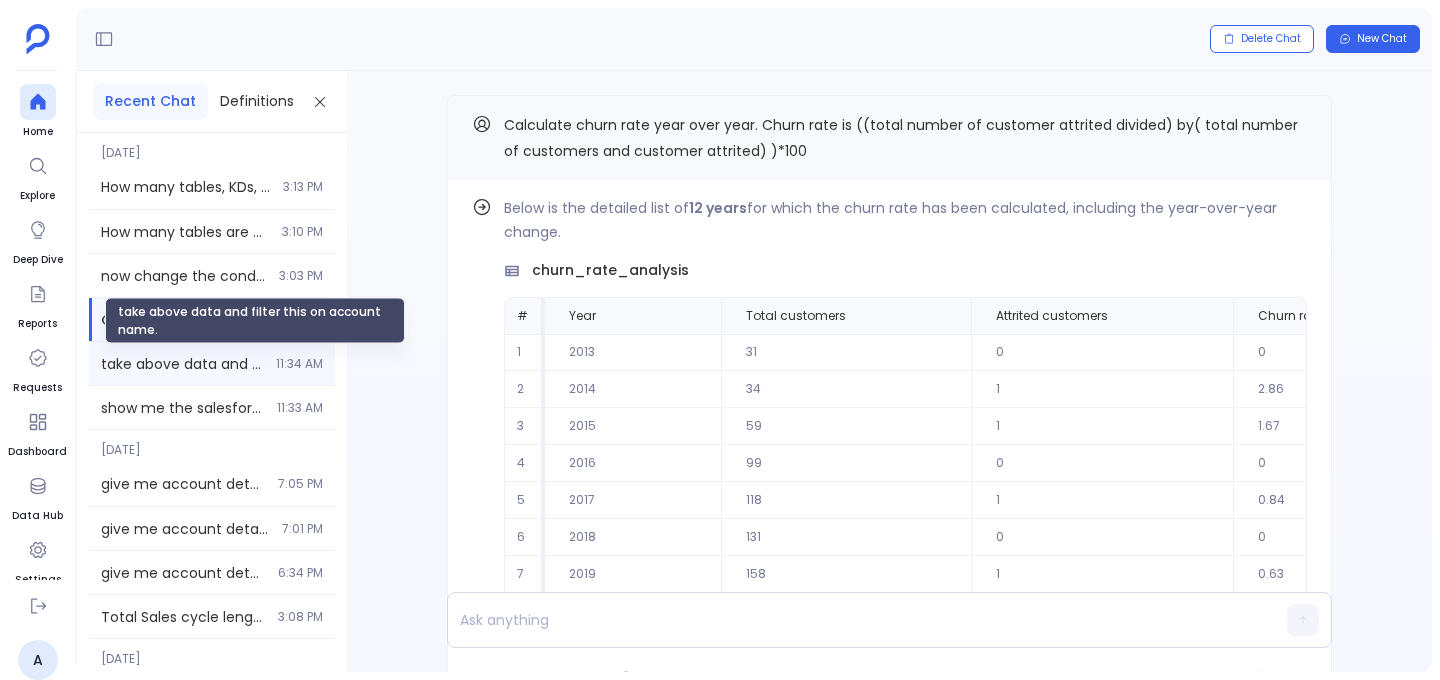 click on "take above data and filter this on account name." at bounding box center [182, 364] 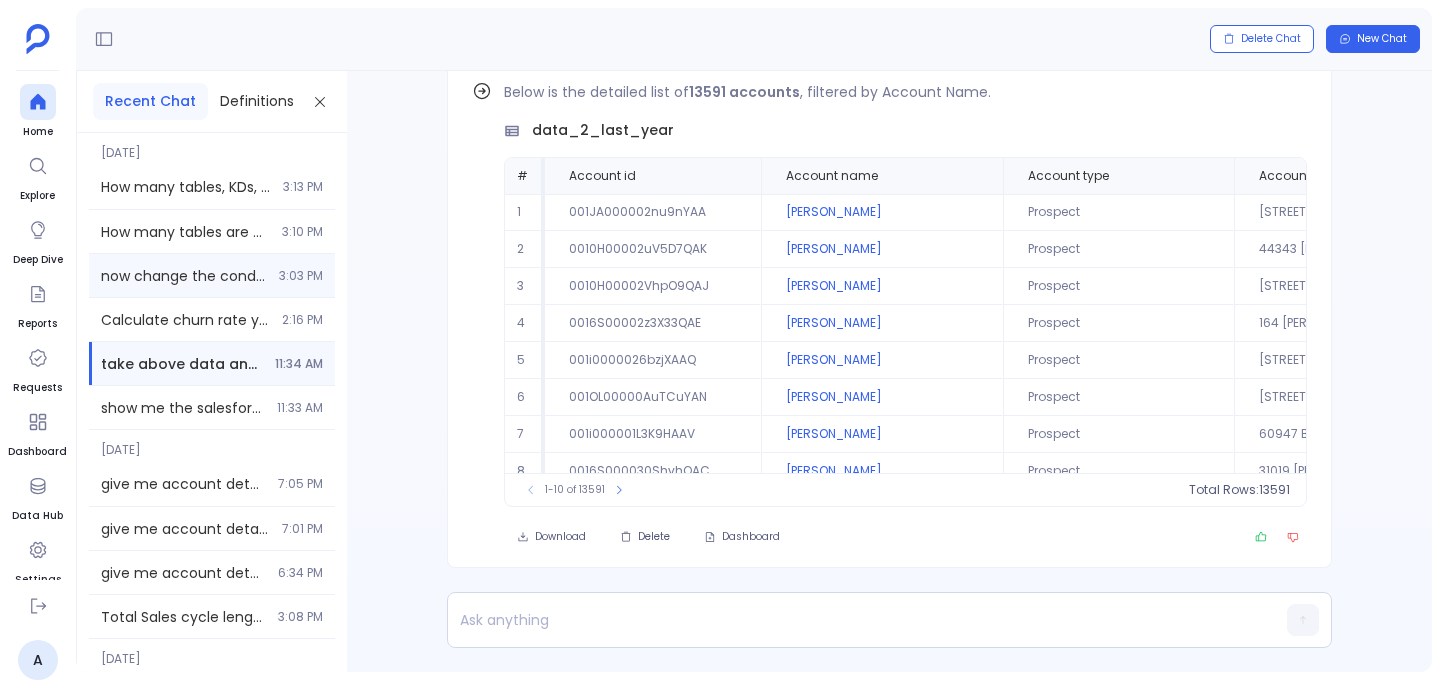 click on "3:03 PM" at bounding box center (301, 276) 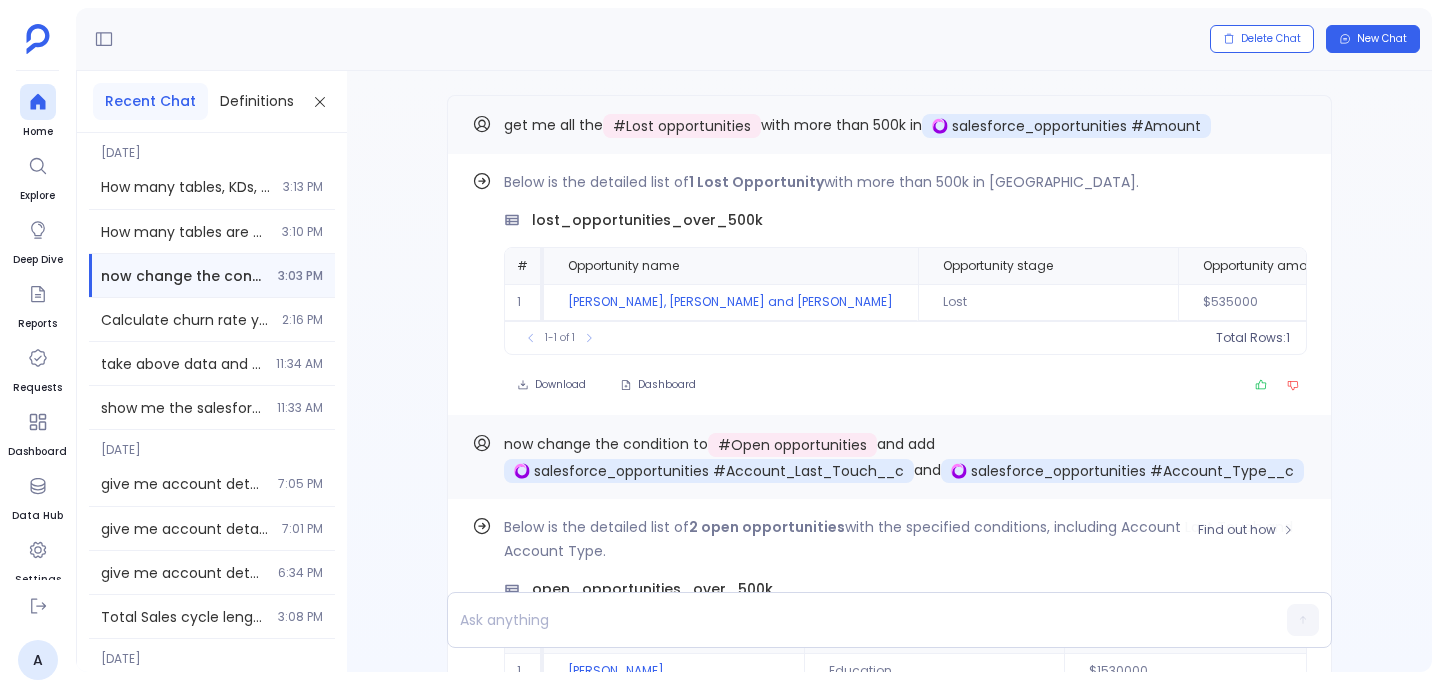 scroll, scrollTop: -290, scrollLeft: 0, axis: vertical 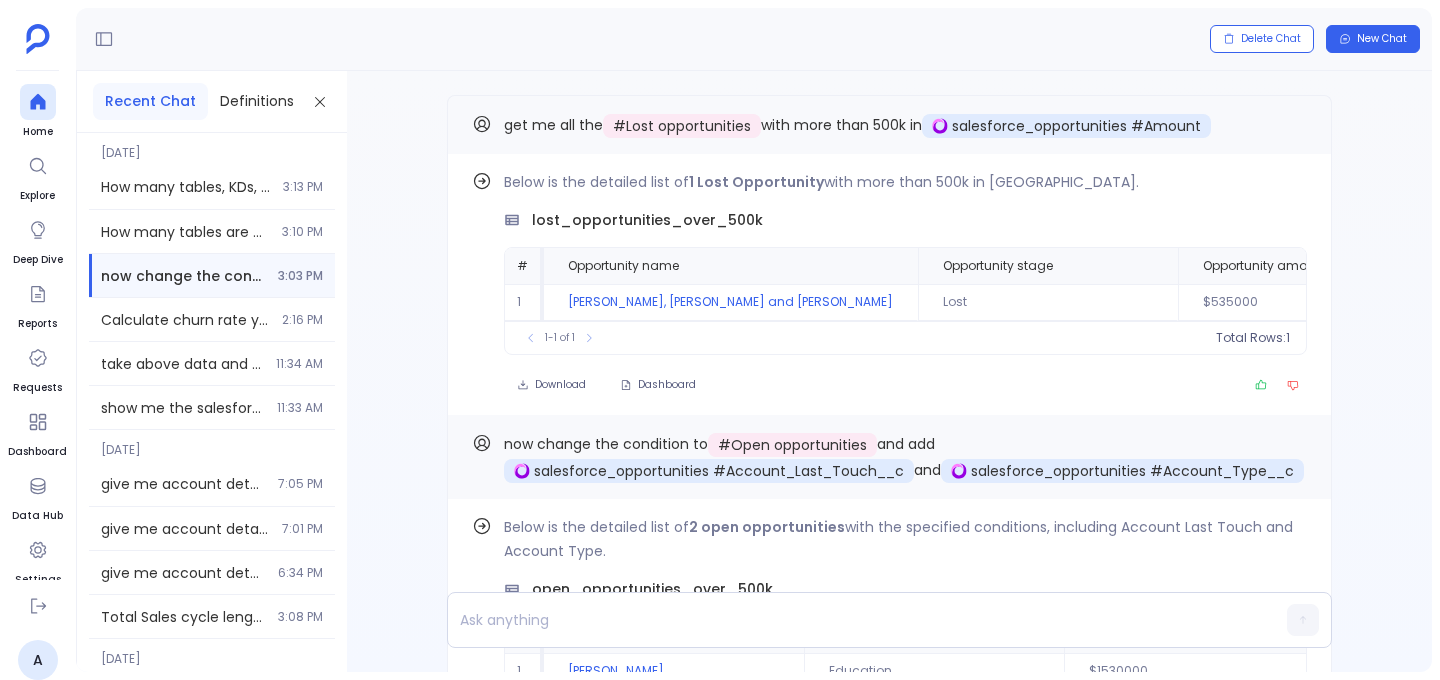 drag, startPoint x: 316, startPoint y: 100, endPoint x: 316, endPoint y: 124, distance: 24 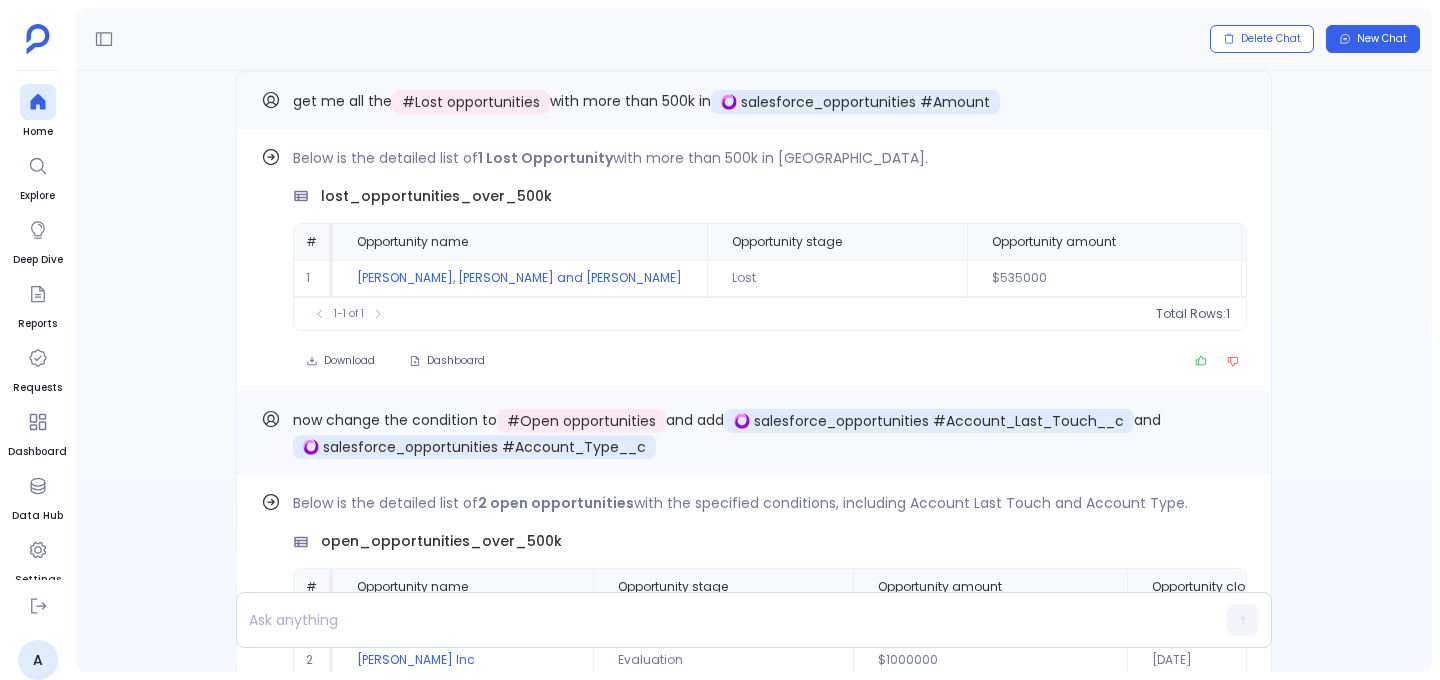 scroll, scrollTop: -240, scrollLeft: 0, axis: vertical 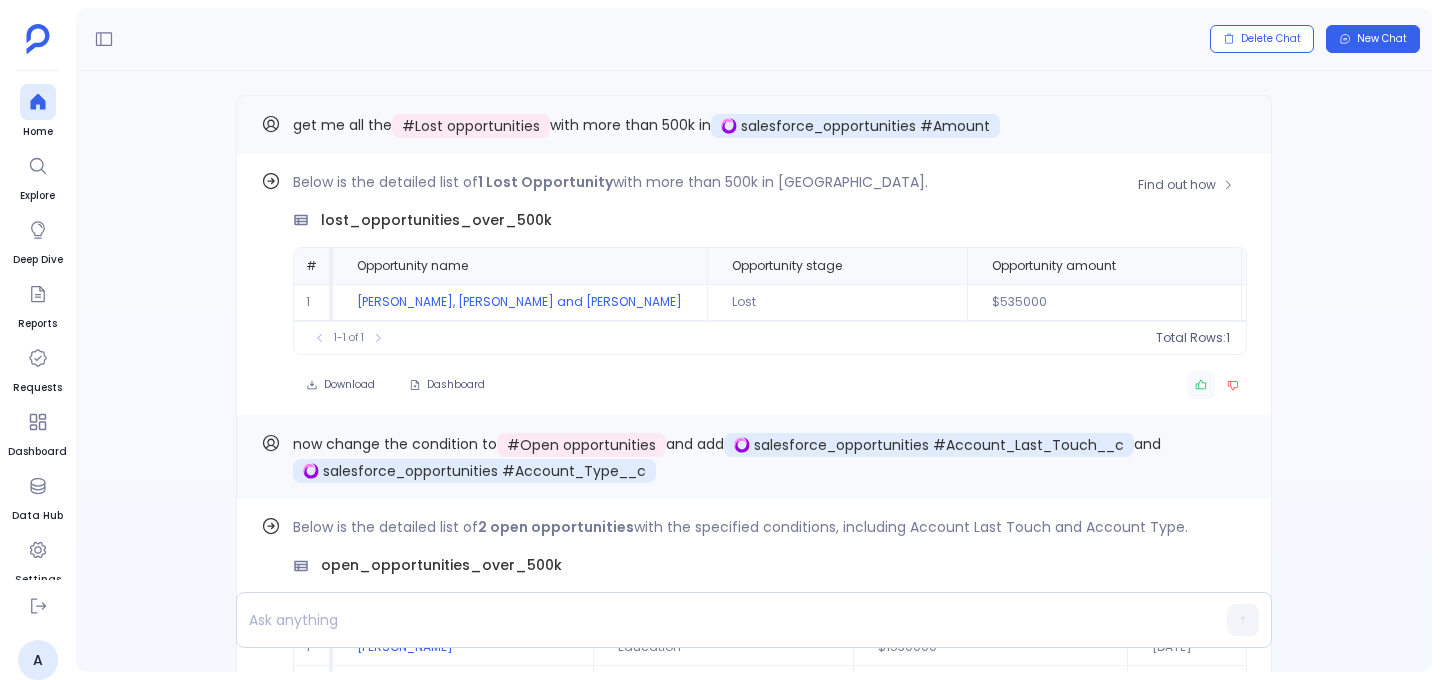 click at bounding box center [1201, 385] 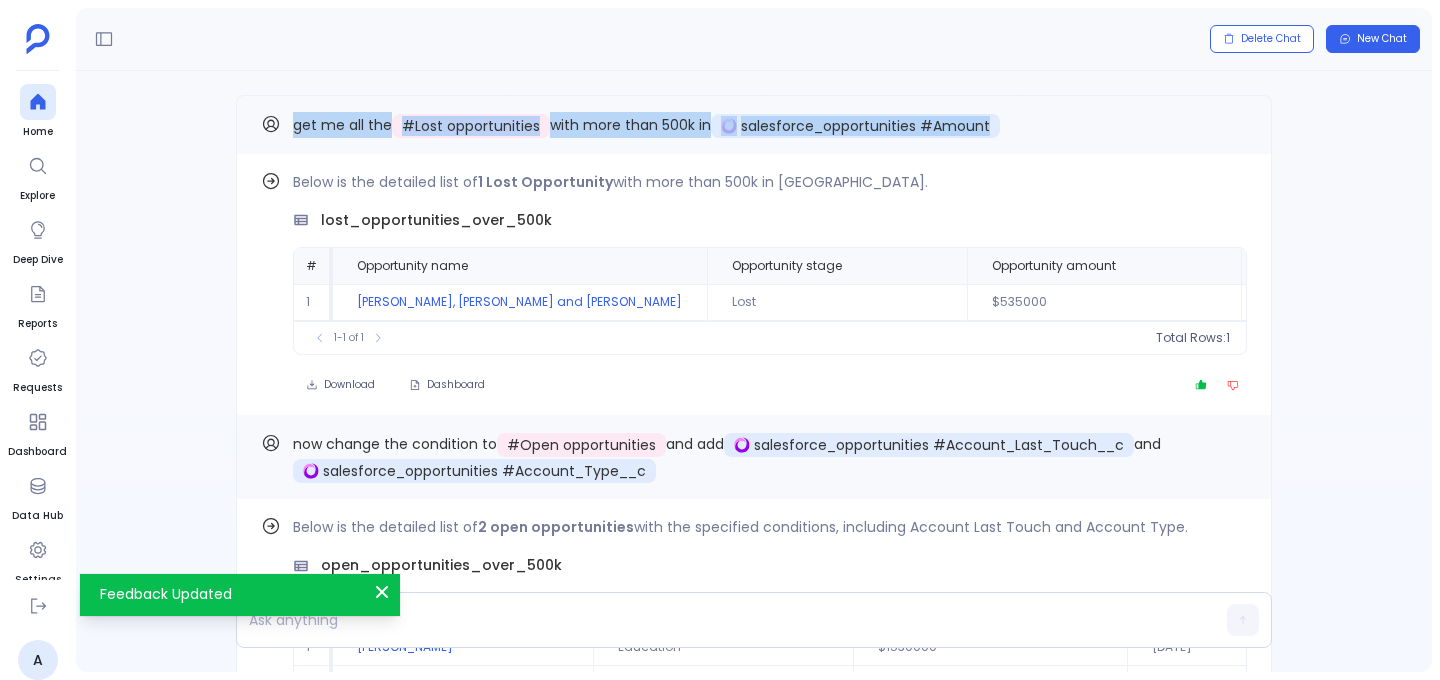 drag, startPoint x: 1009, startPoint y: 127, endPoint x: 280, endPoint y: 115, distance: 729.09875 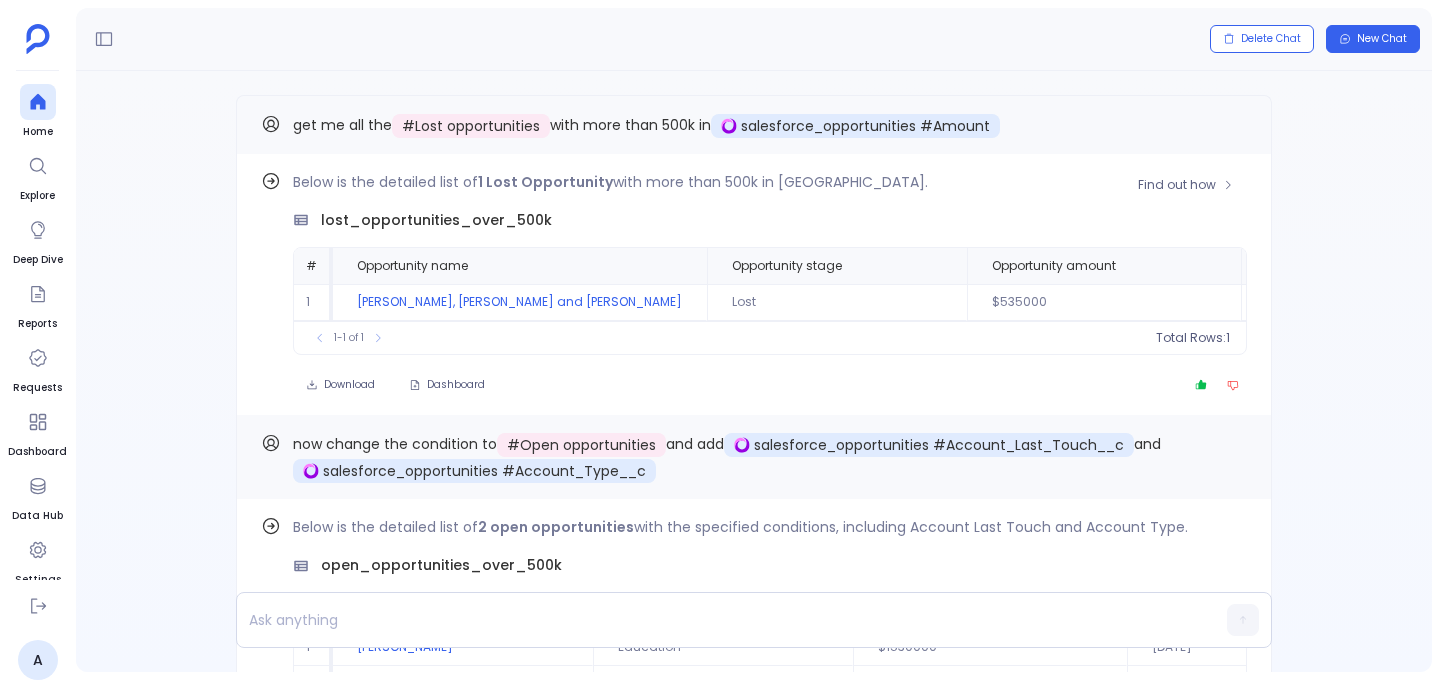 click on "Download Dashboard" at bounding box center [770, 385] 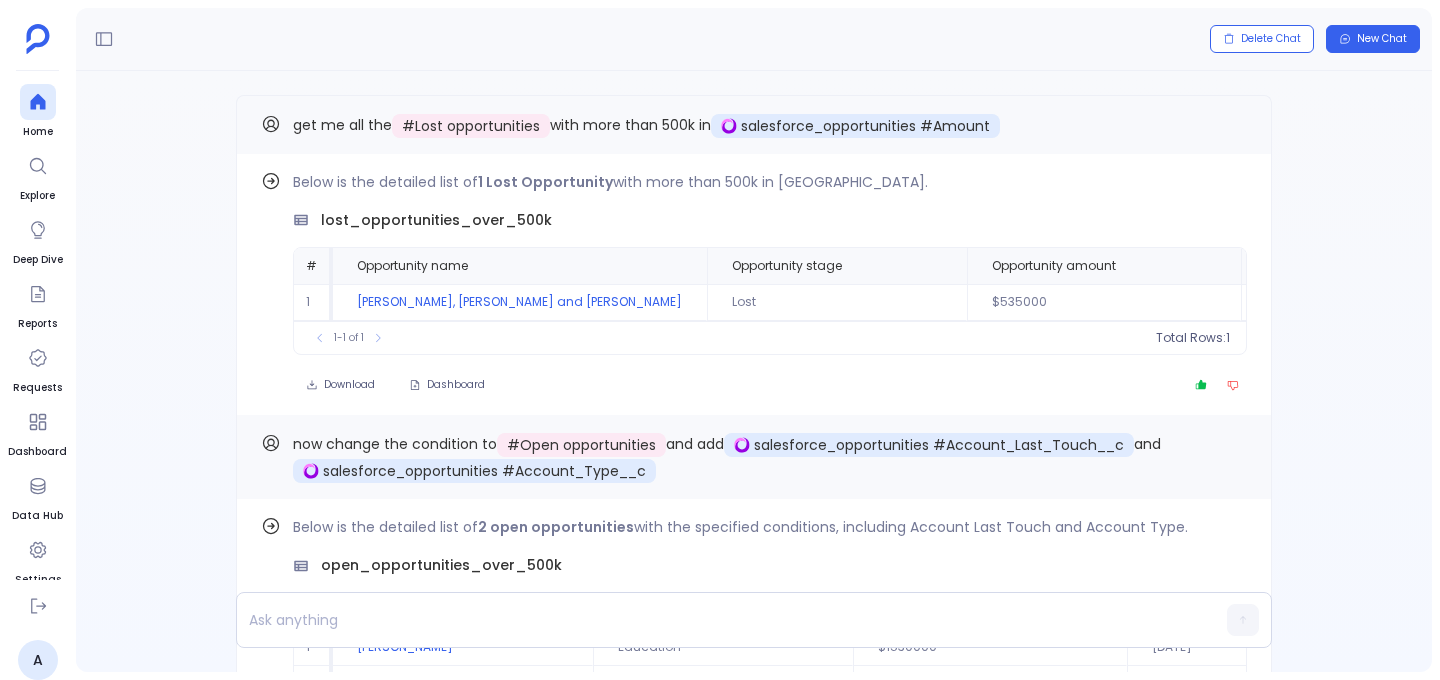 click on "get me all the" at bounding box center [342, 125] 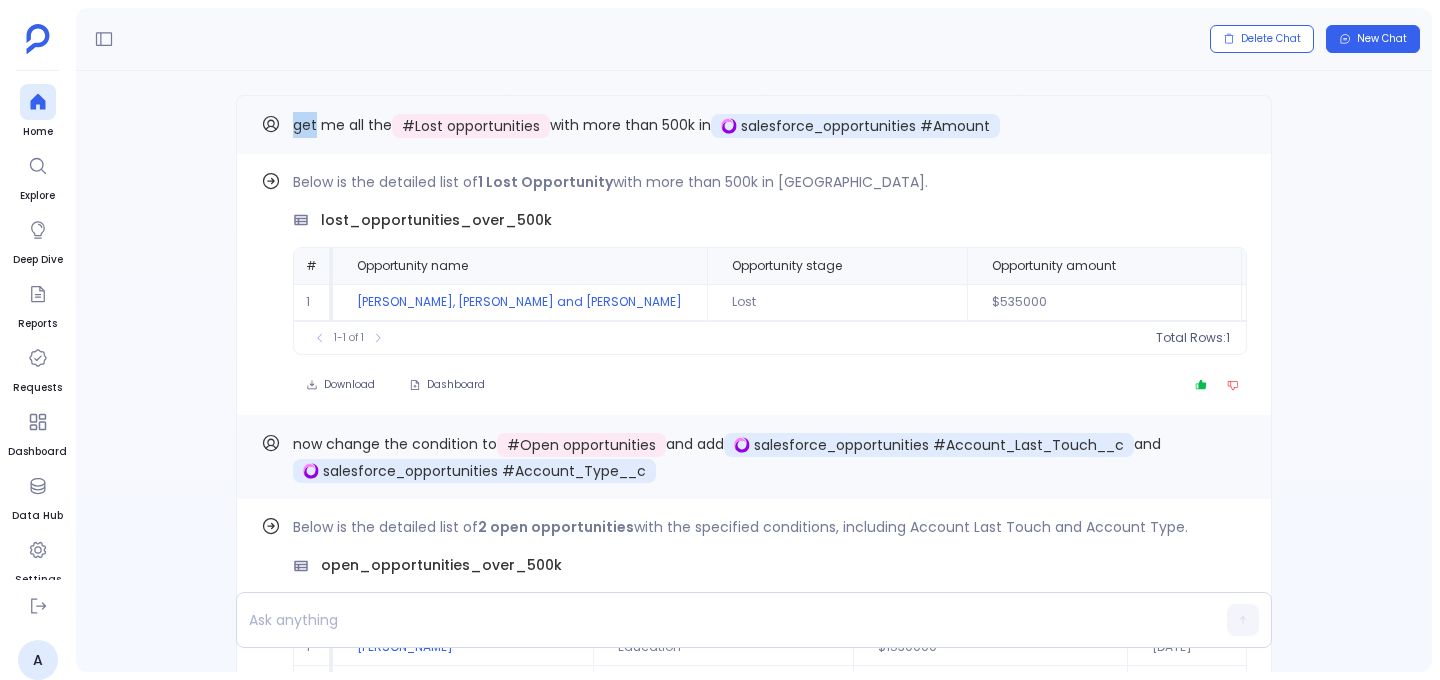 click on "get me all the" at bounding box center (342, 125) 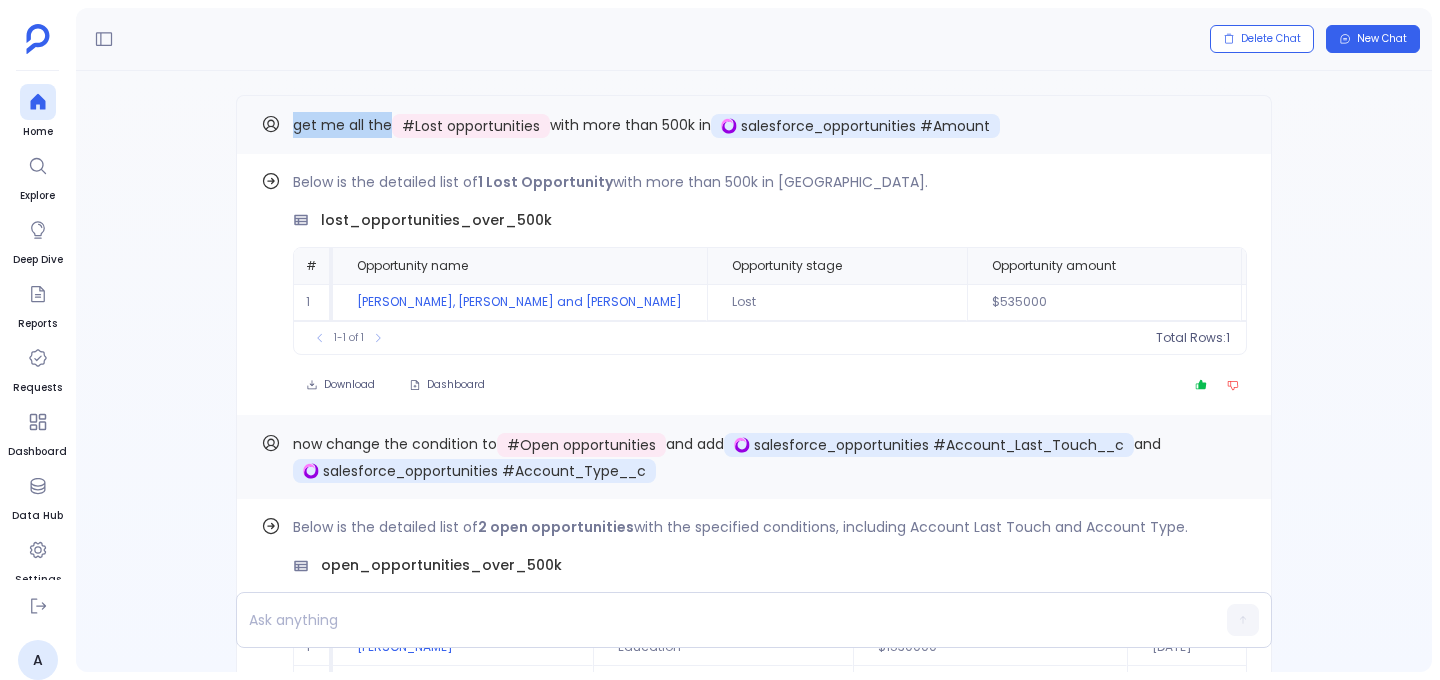 click on "get me all the" at bounding box center (342, 125) 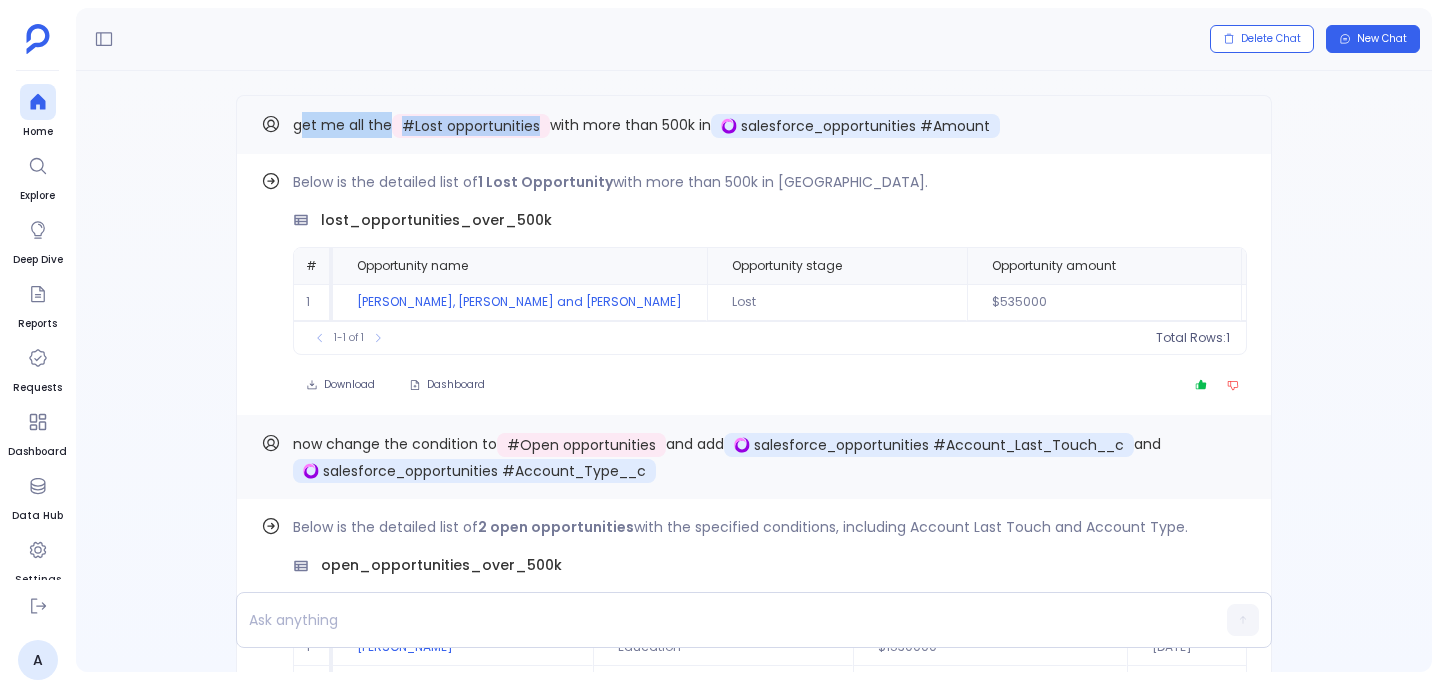 drag, startPoint x: 303, startPoint y: 125, endPoint x: 548, endPoint y: 118, distance: 245.09998 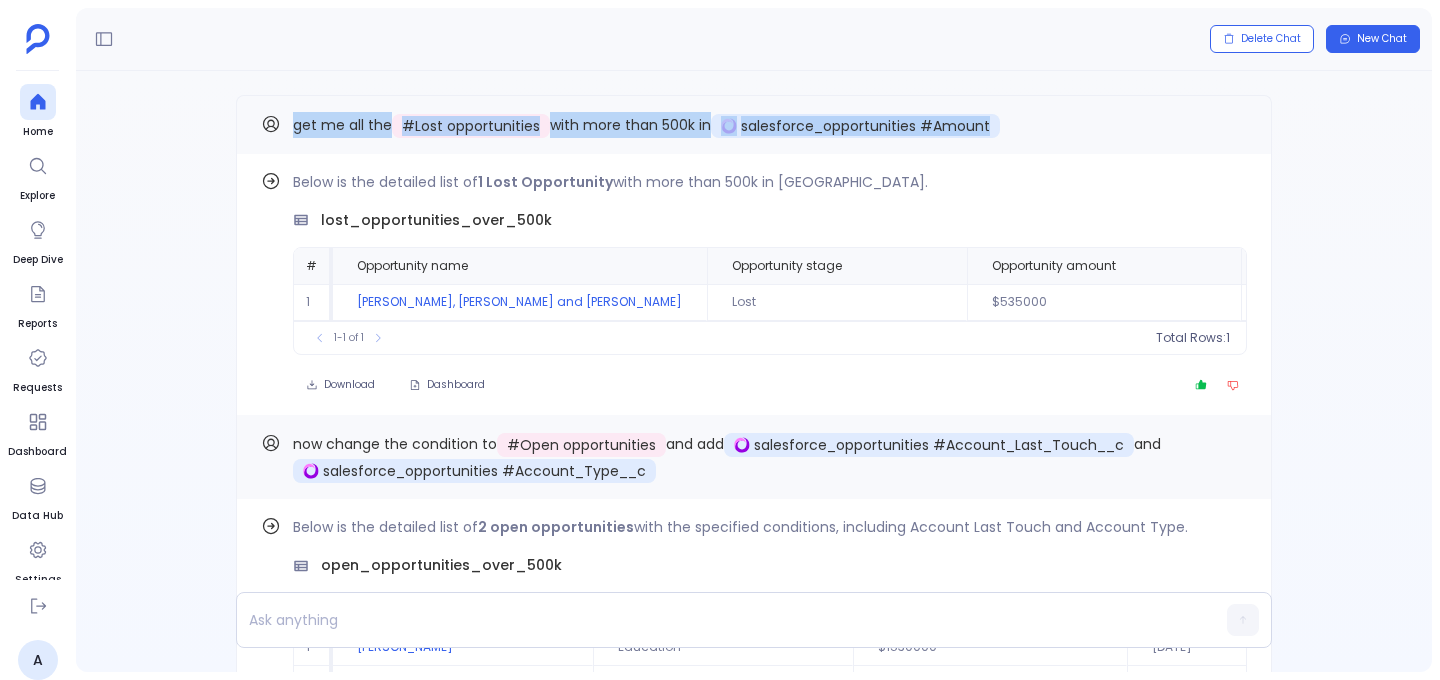 drag, startPoint x: 1003, startPoint y: 127, endPoint x: 282, endPoint y: 127, distance: 721 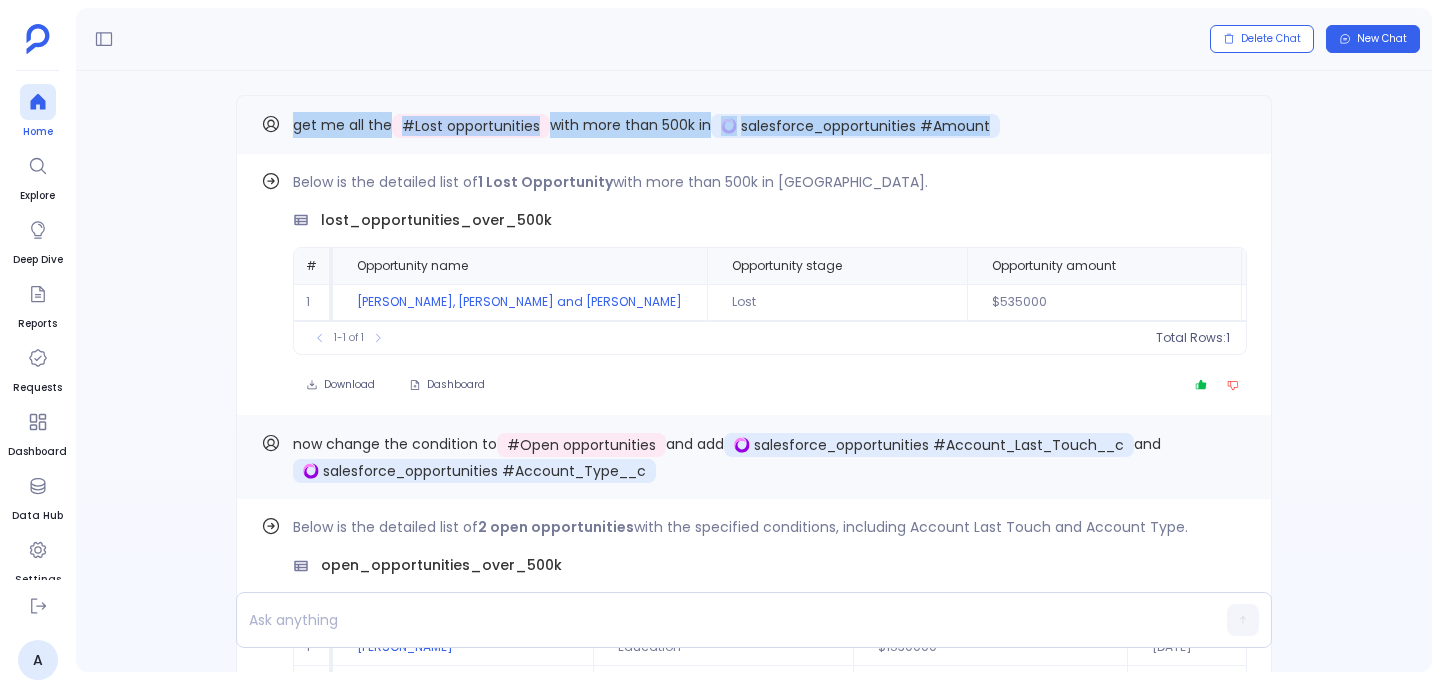 click 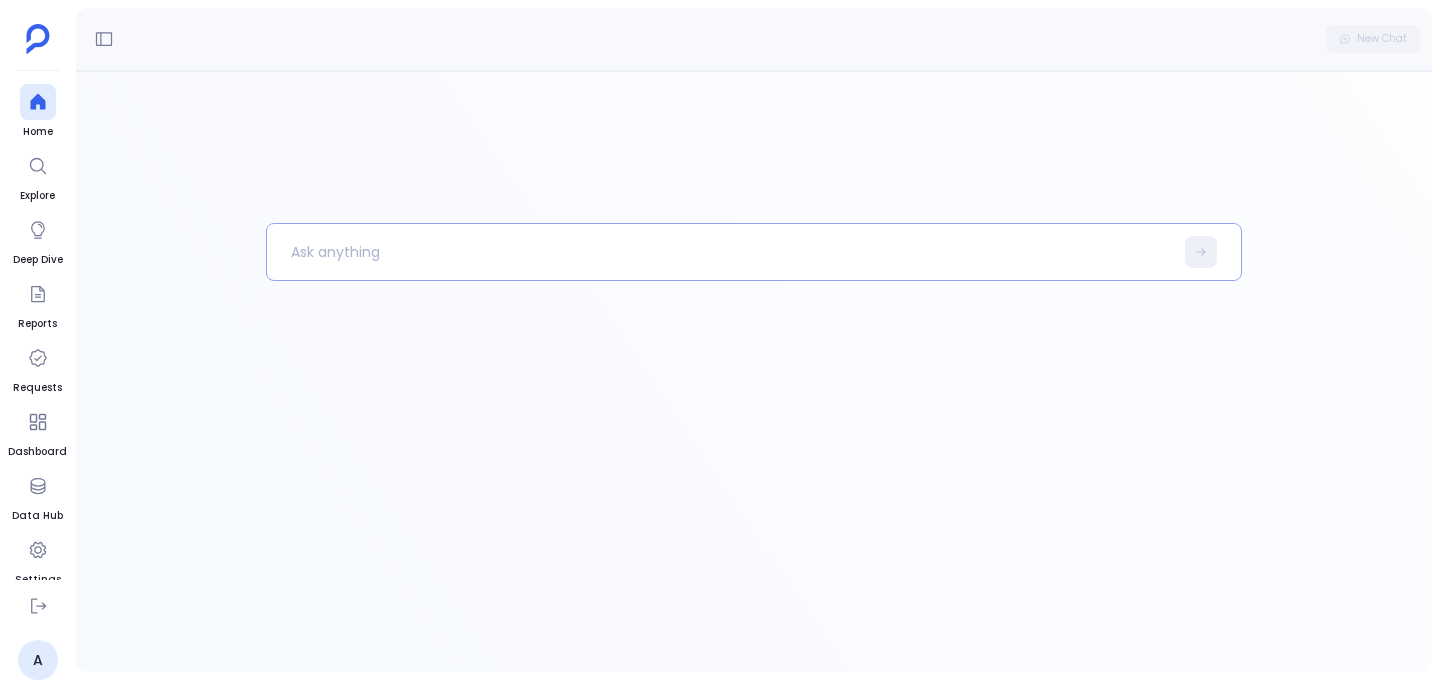 click at bounding box center [720, 252] 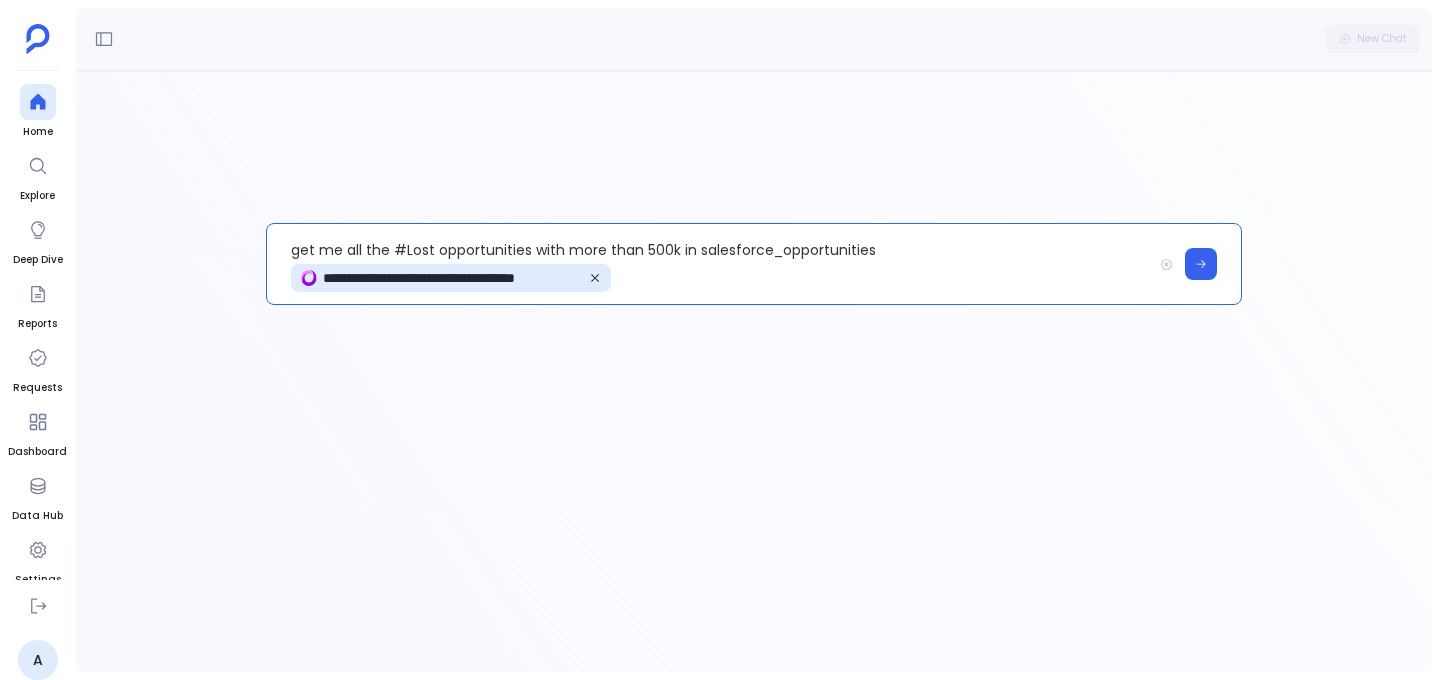 click on "**********" at bounding box center [709, 264] 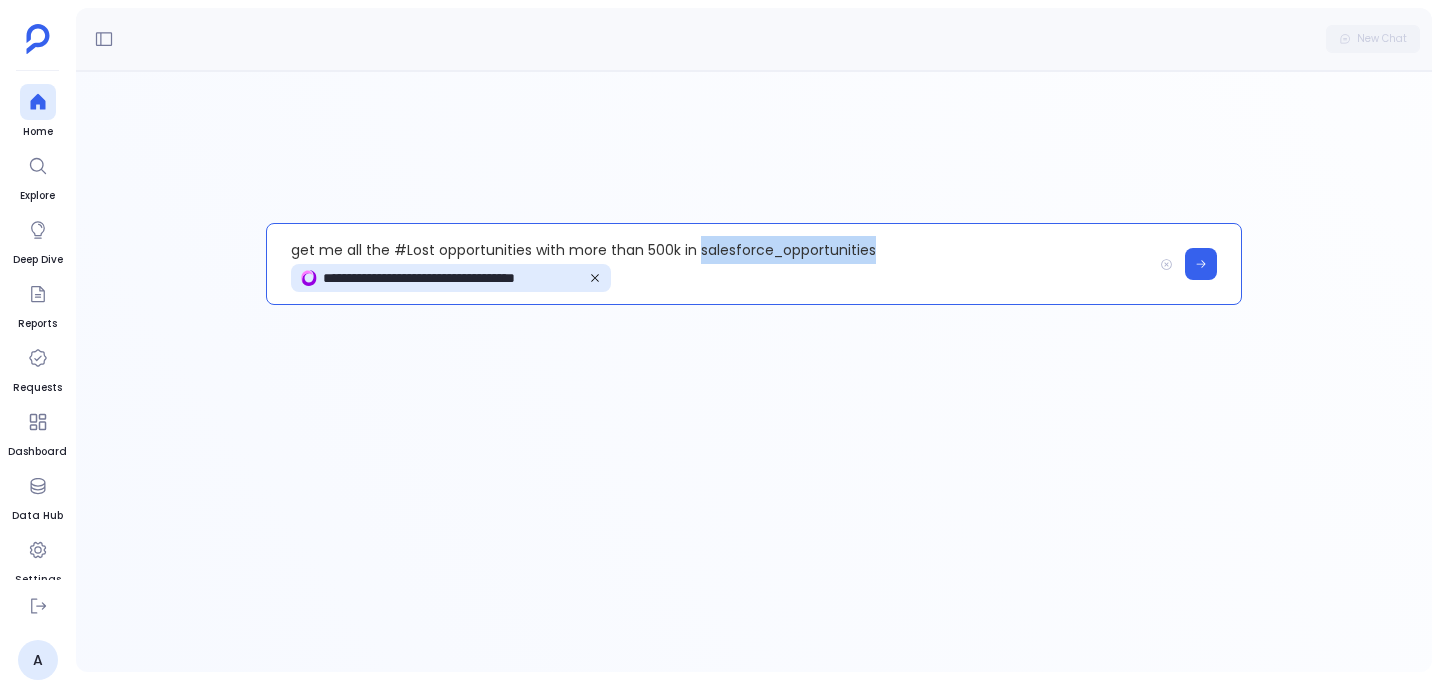 drag, startPoint x: 707, startPoint y: 250, endPoint x: 772, endPoint y: 250, distance: 65 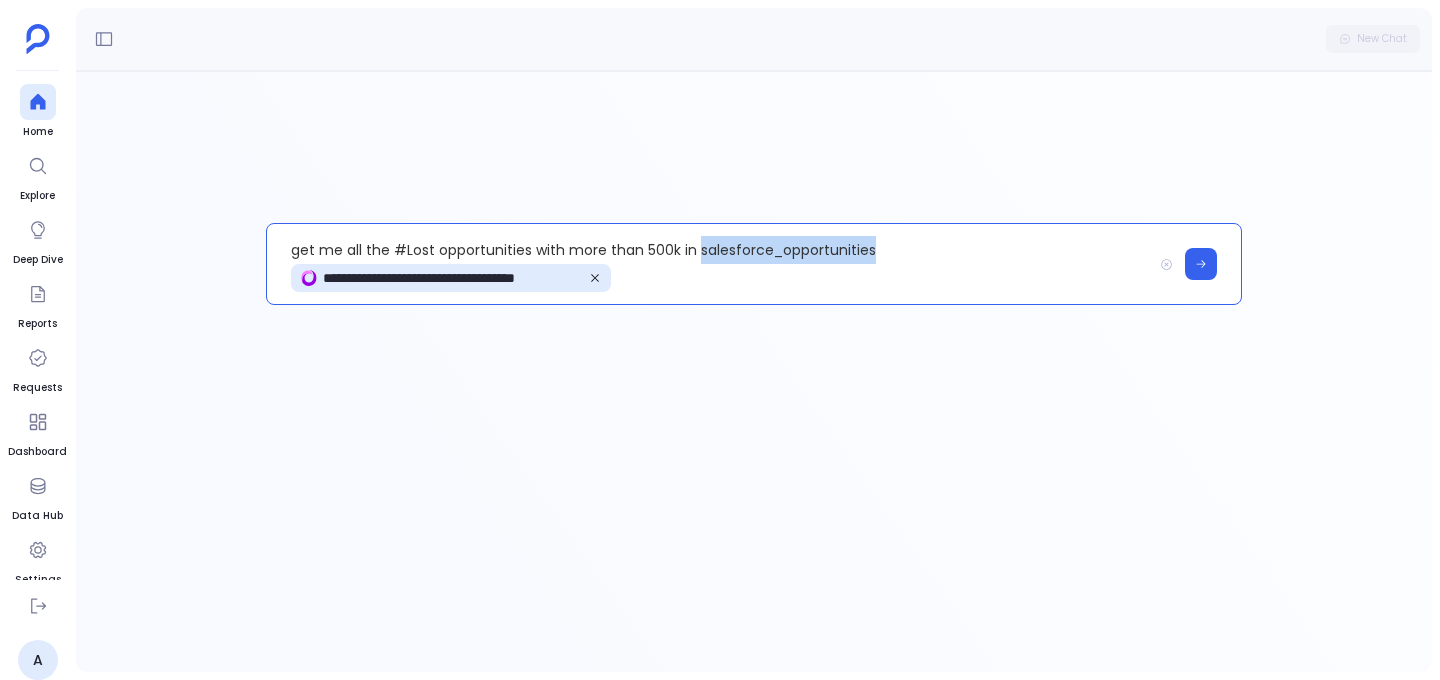 click on "**********" at bounding box center [709, 264] 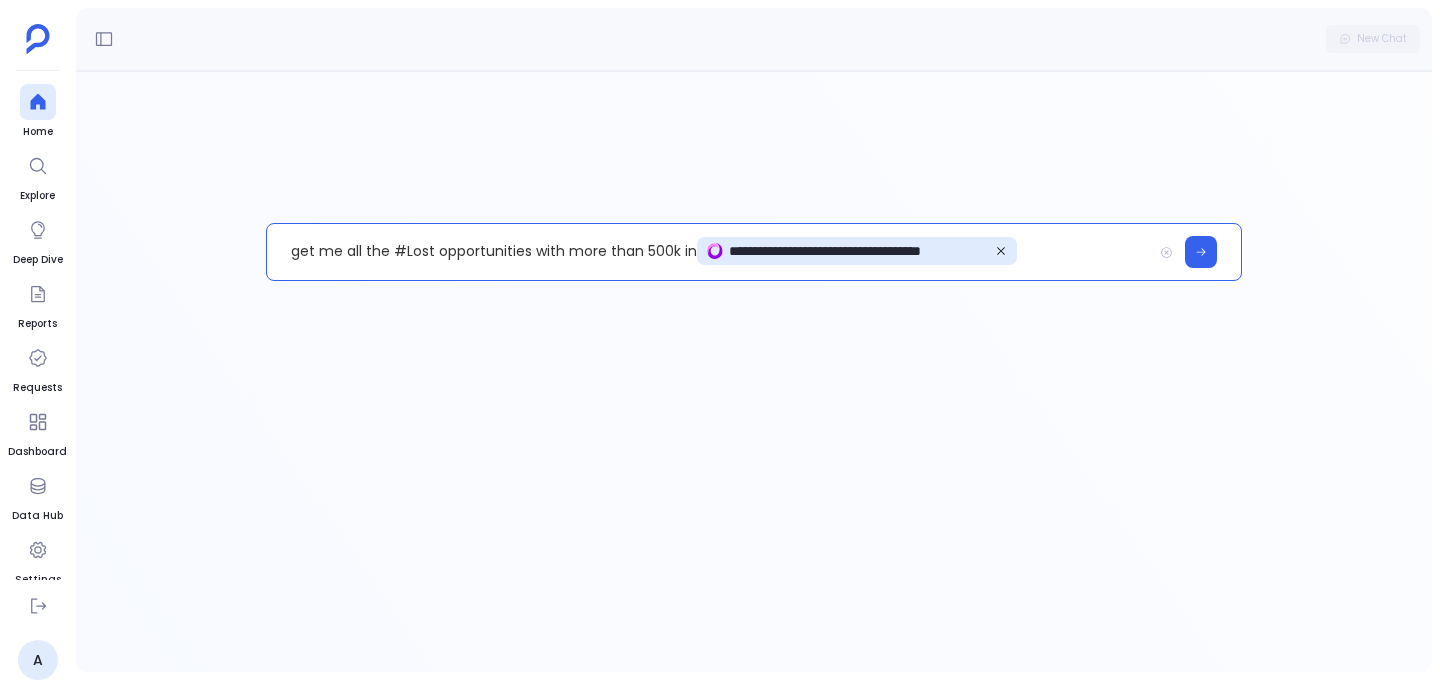 click on "**********" at bounding box center (709, 252) 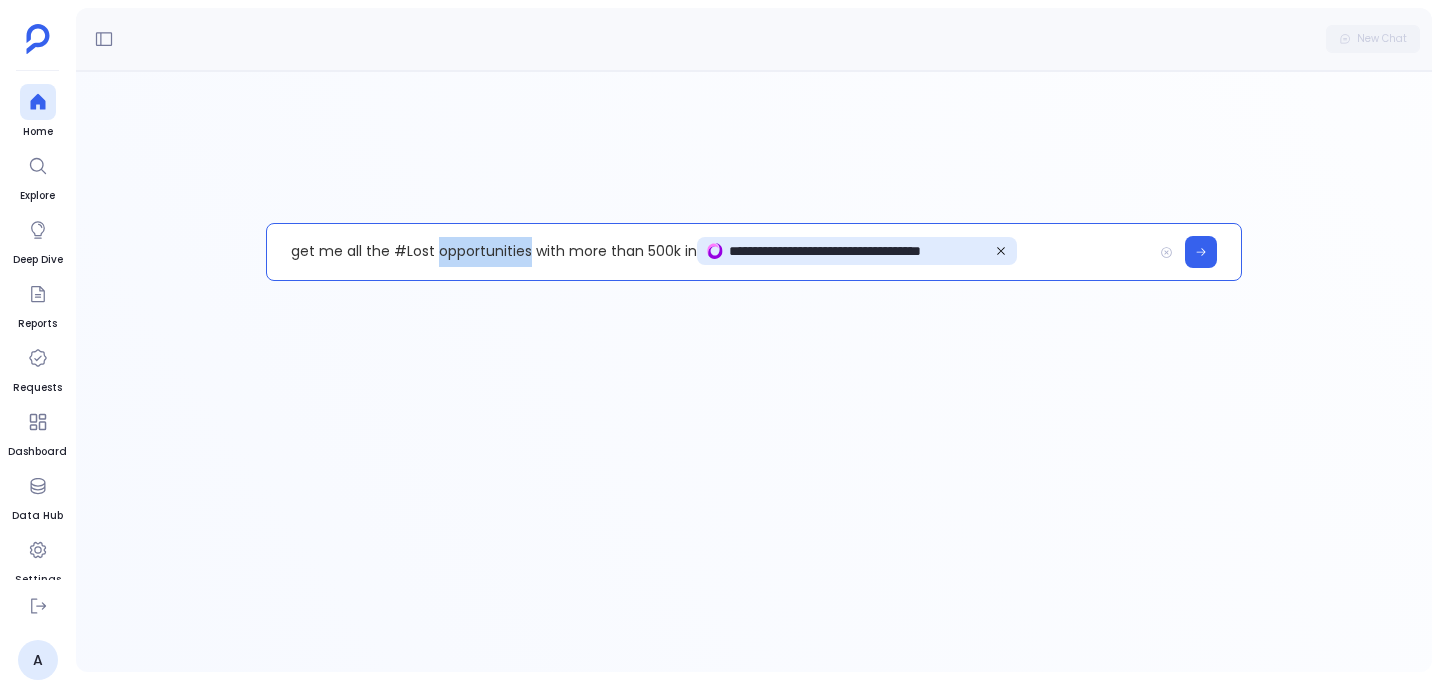 click on "**********" at bounding box center (709, 252) 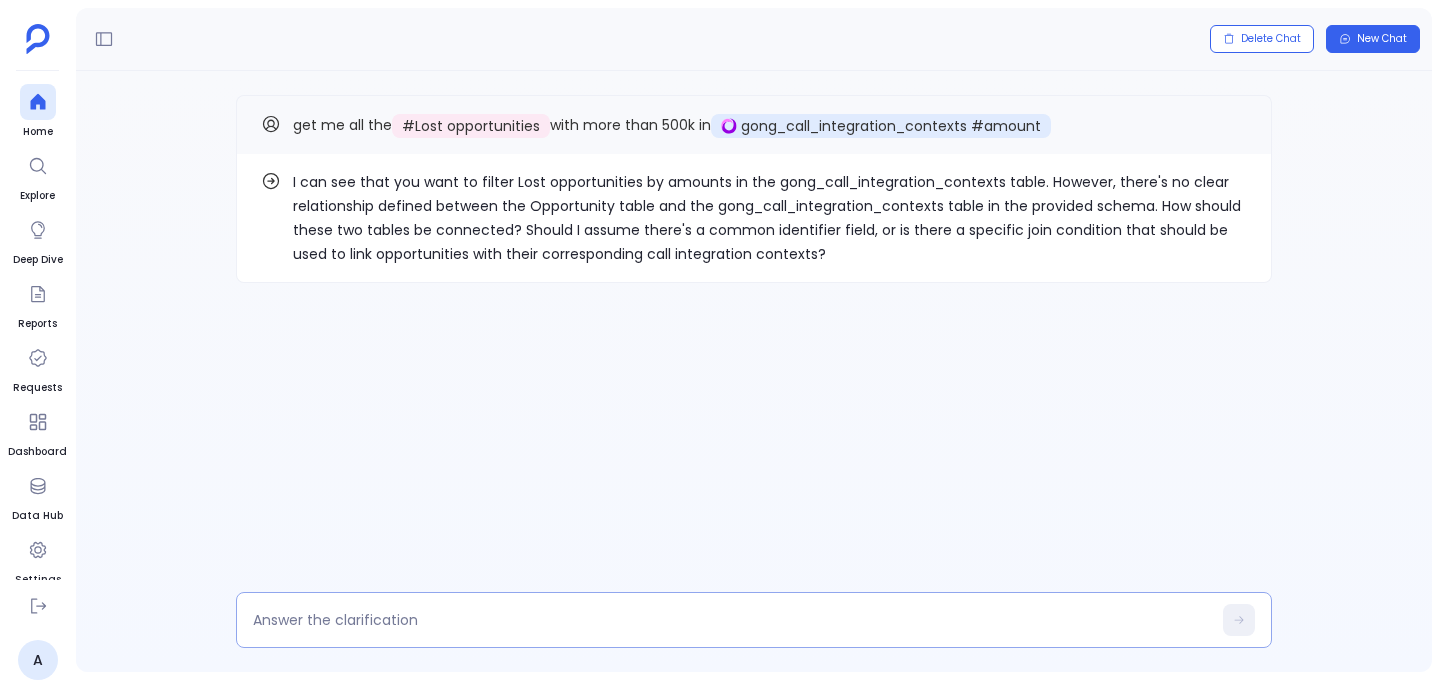 click at bounding box center (732, 620) 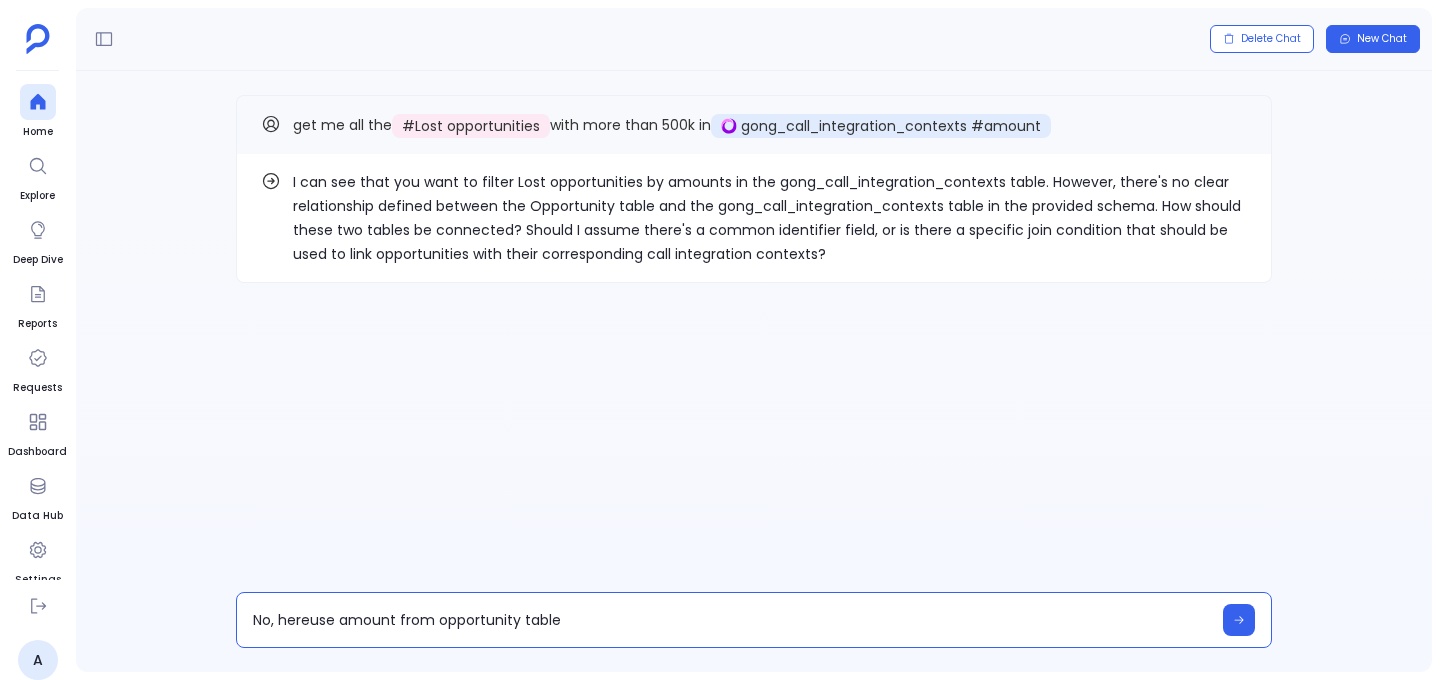 type on "No, here use amount from opportunity table" 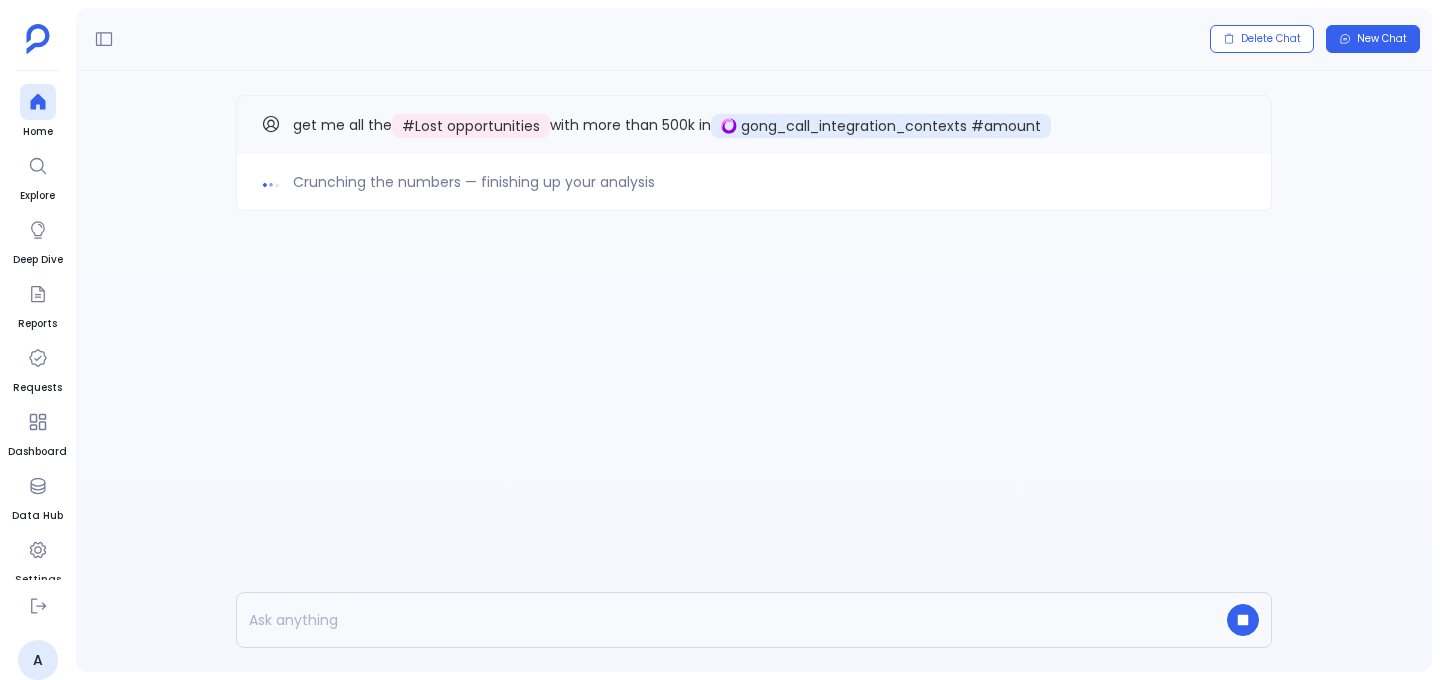 click on "Crunching the numbers — finishing up your analysis get me all the
# Lost opportunities   with more than 500k in  gong_call_integration_contexts #amount" at bounding box center [754, 371] 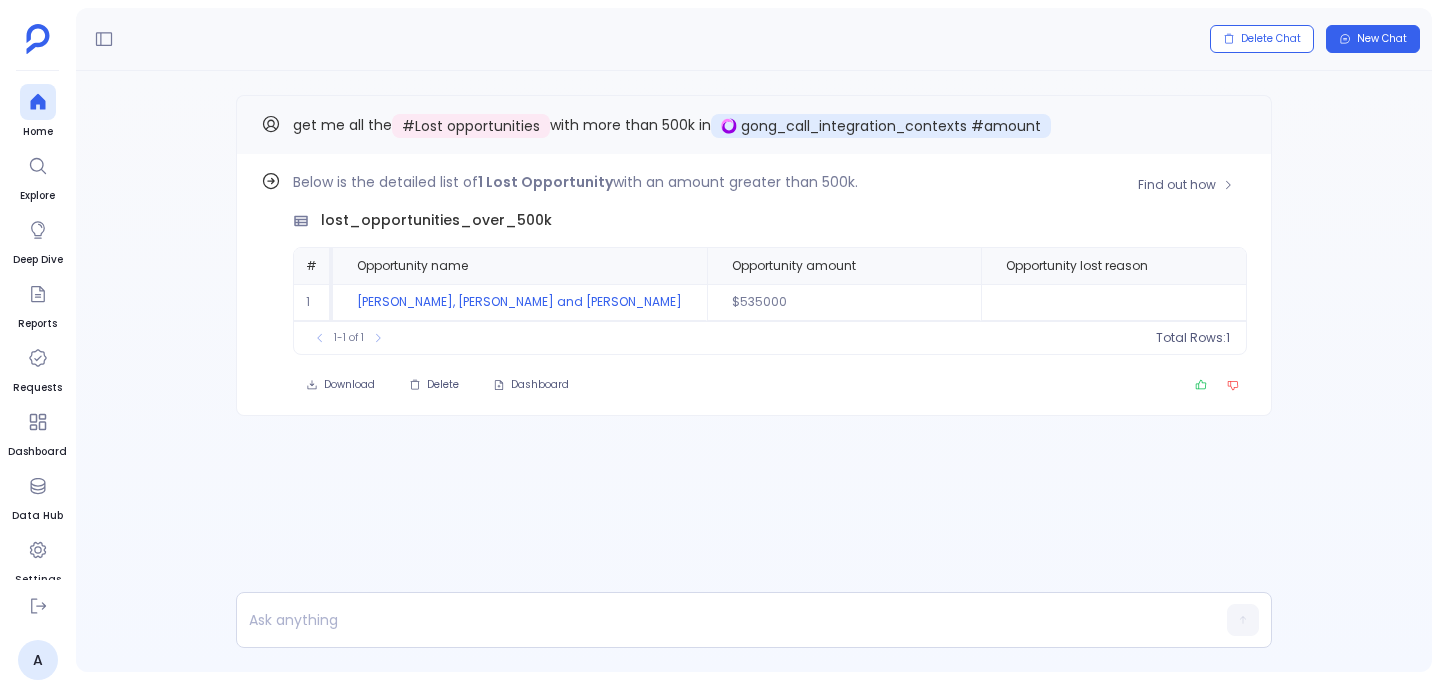 click on "Below is the detailed list of  1 Lost Opportunity  with an amount greater than 500k." at bounding box center (770, 182) 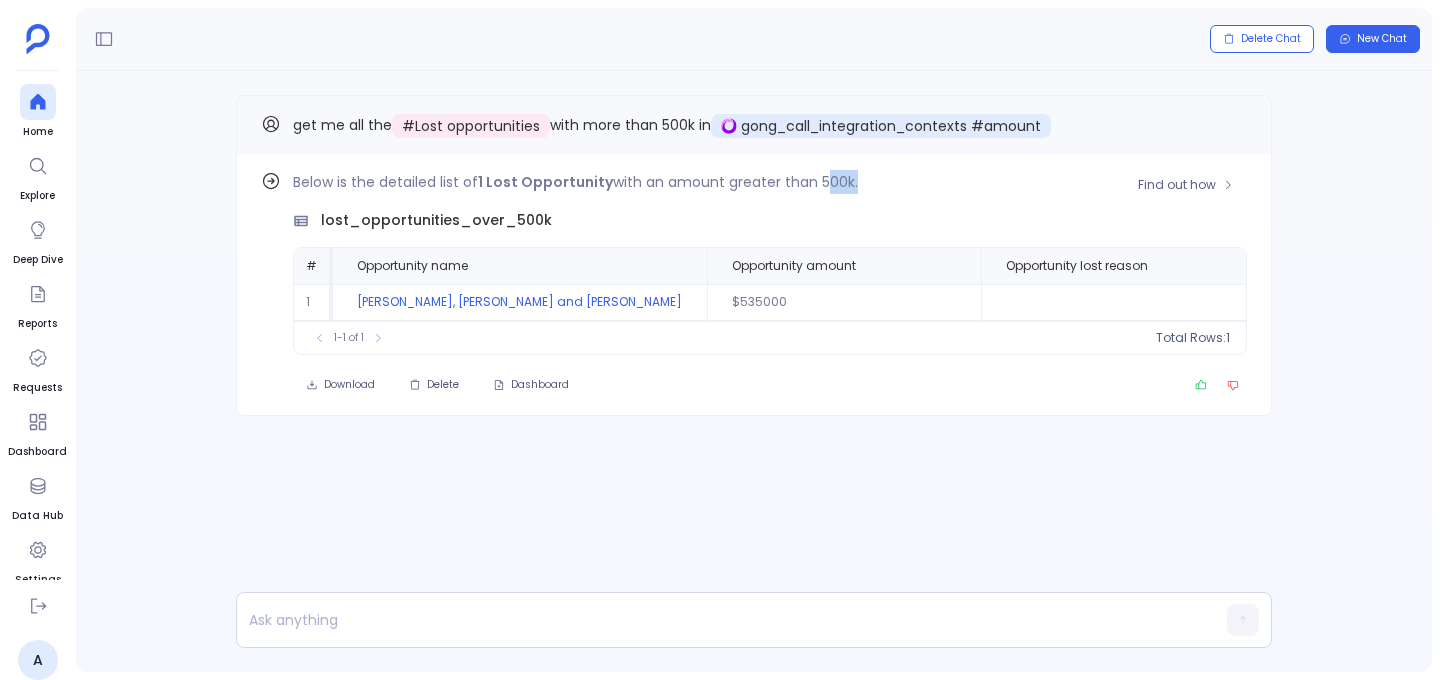 click on "Below is the detailed list of  1 Lost Opportunity  with an amount greater than 500k." at bounding box center (770, 182) 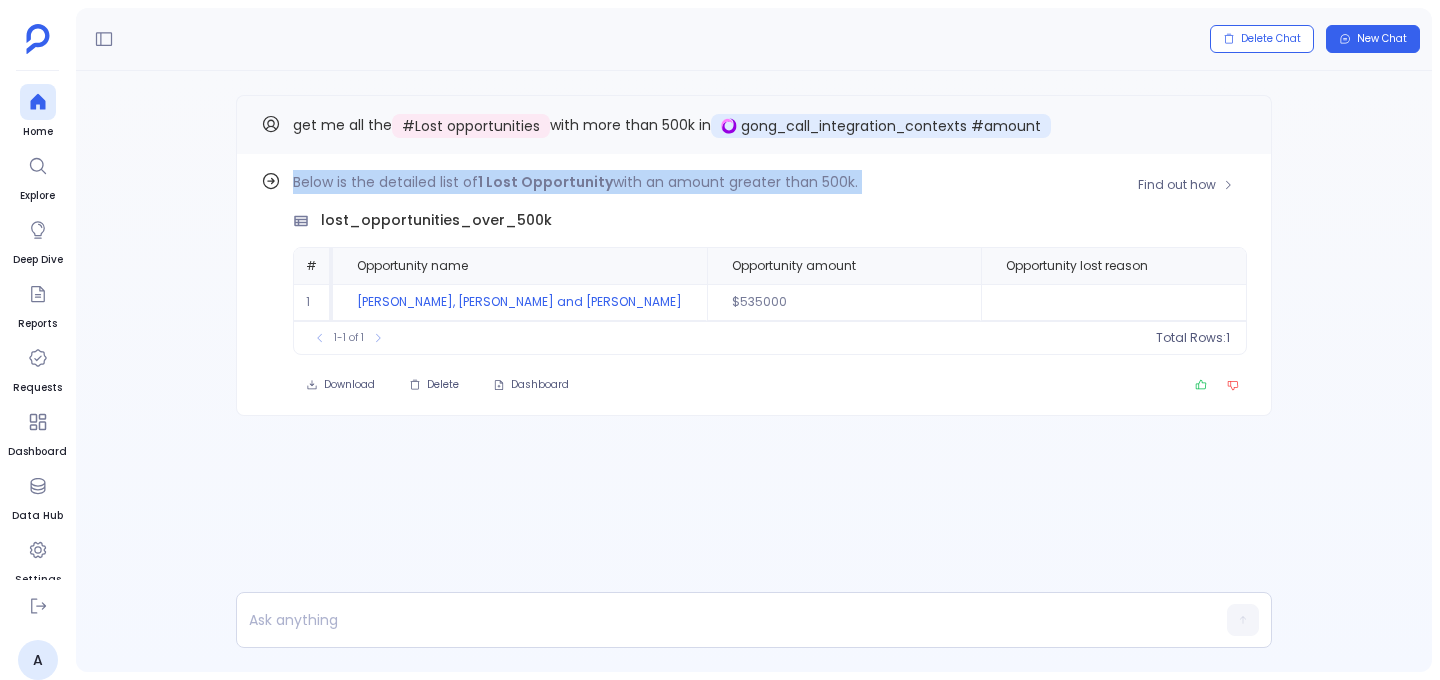 click on "Below is the detailed list of  1 Lost Opportunity  with an amount greater than 500k." at bounding box center (770, 182) 